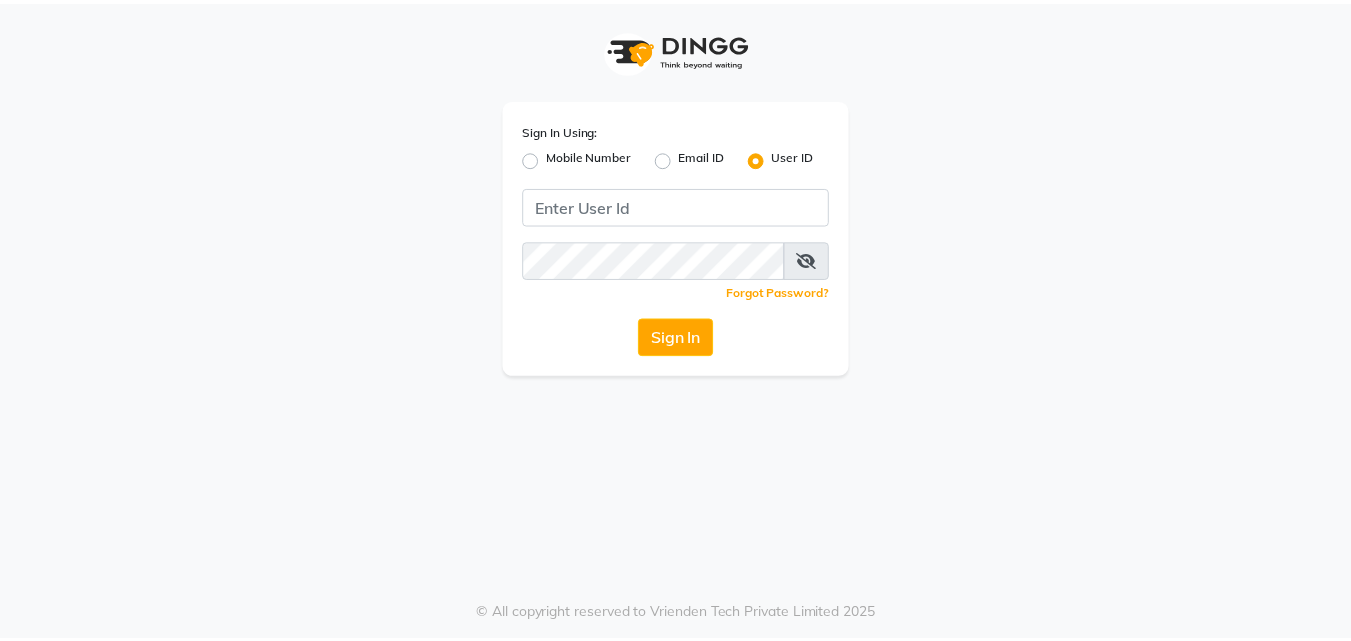 scroll, scrollTop: 0, scrollLeft: 0, axis: both 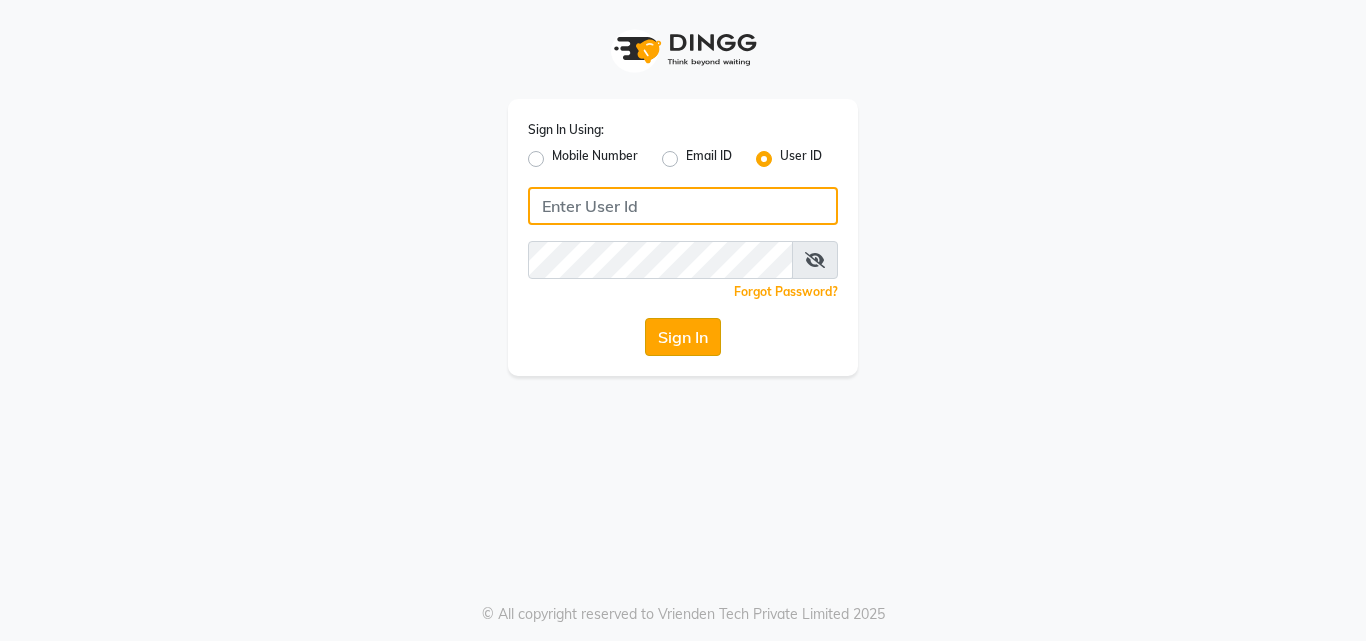 type on "artisanstudio" 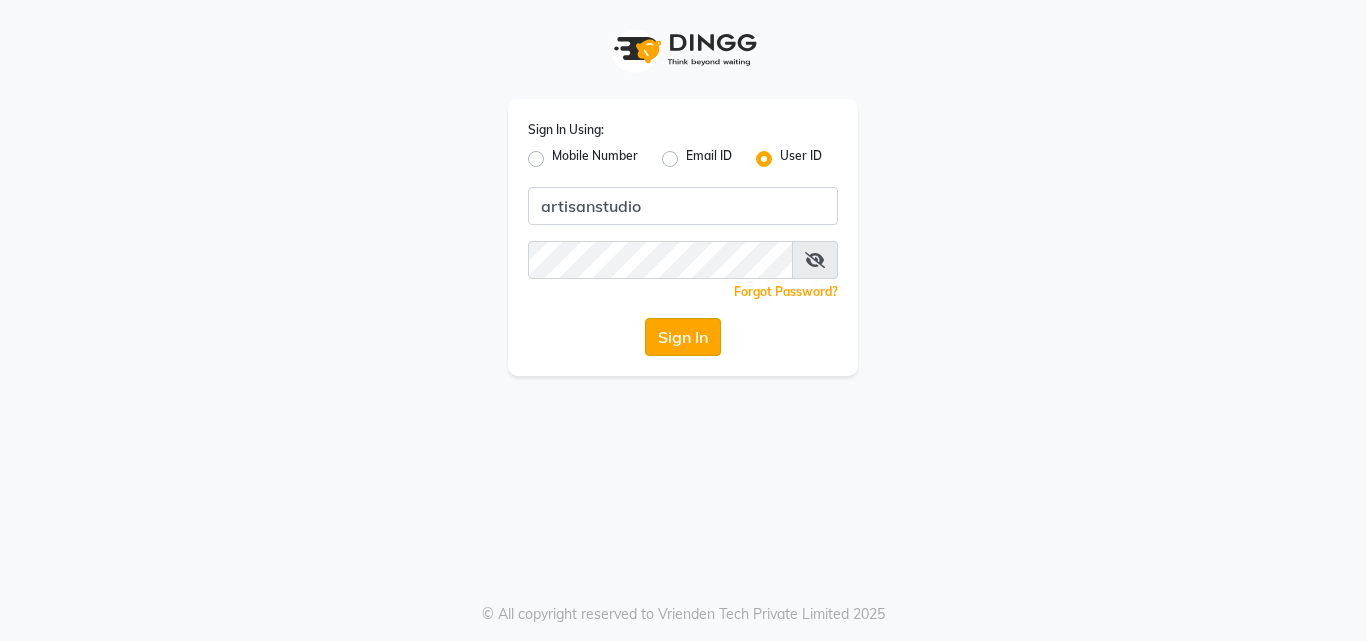 click on "Sign In" 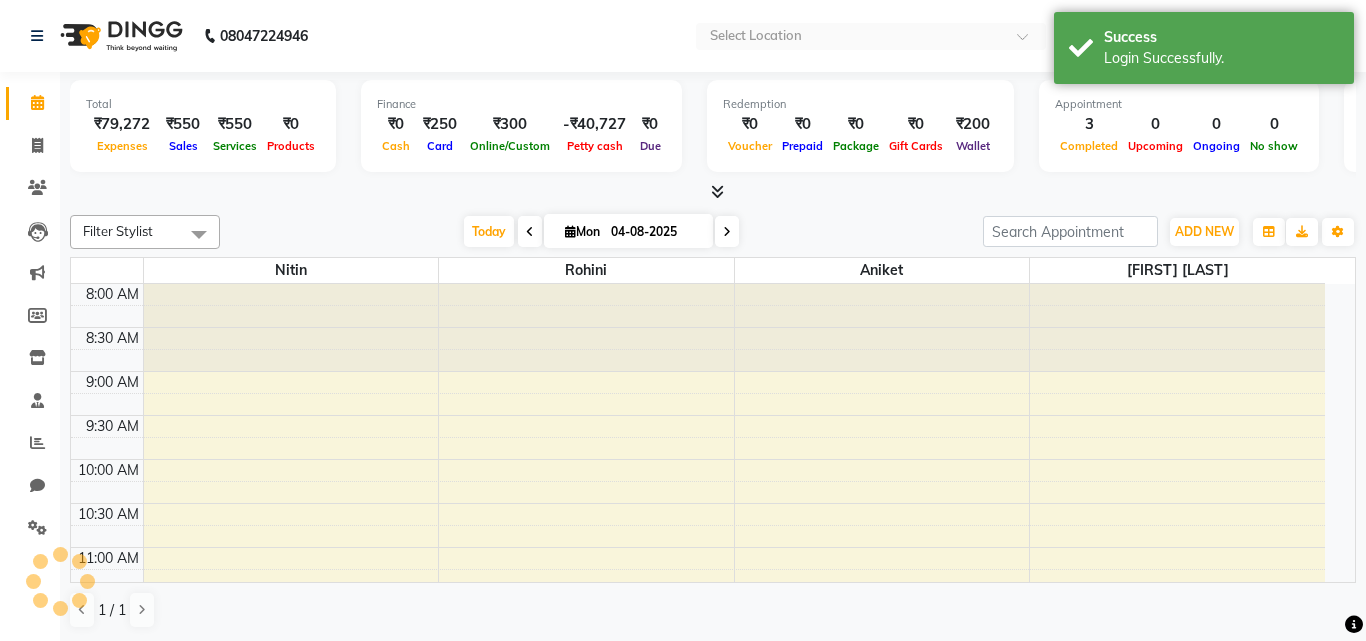 select on "en" 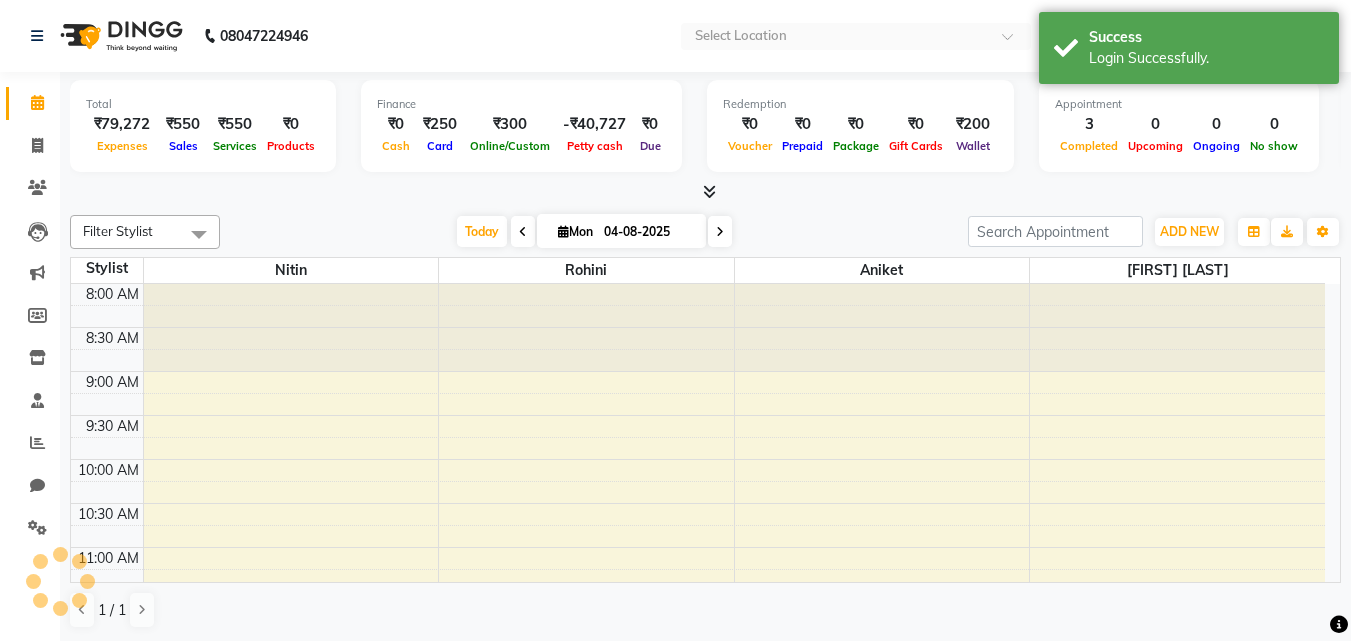 scroll, scrollTop: 0, scrollLeft: 0, axis: both 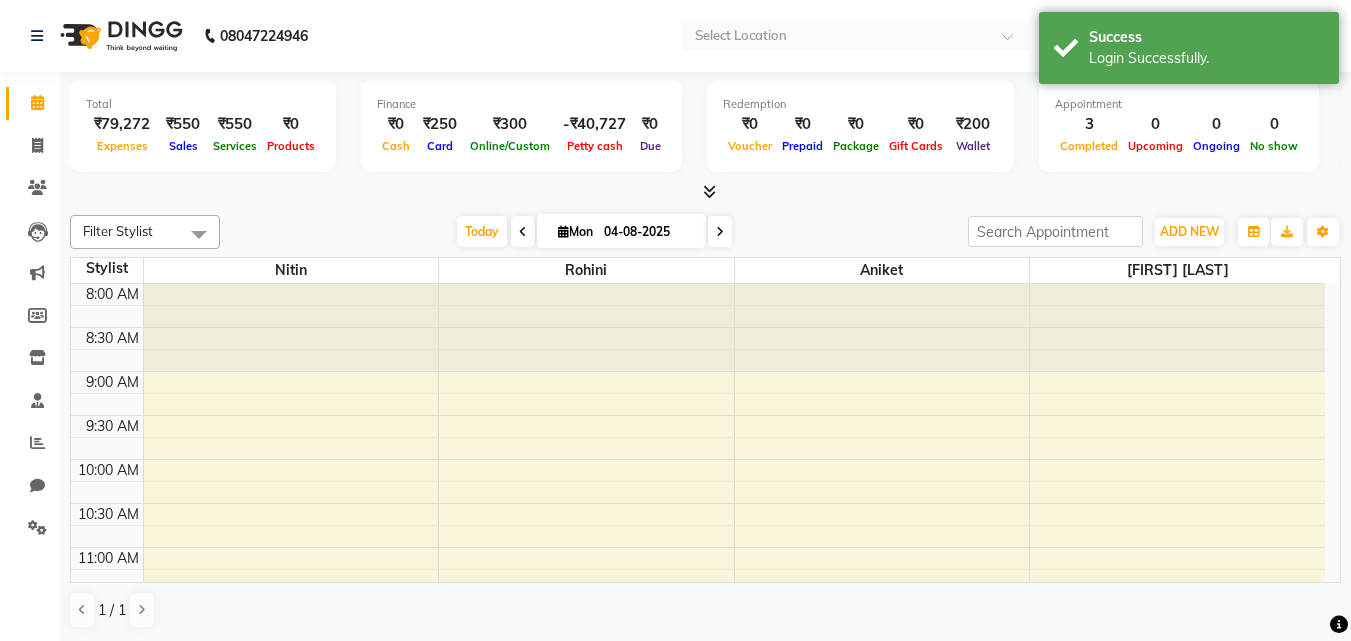 click at bounding box center [705, 192] 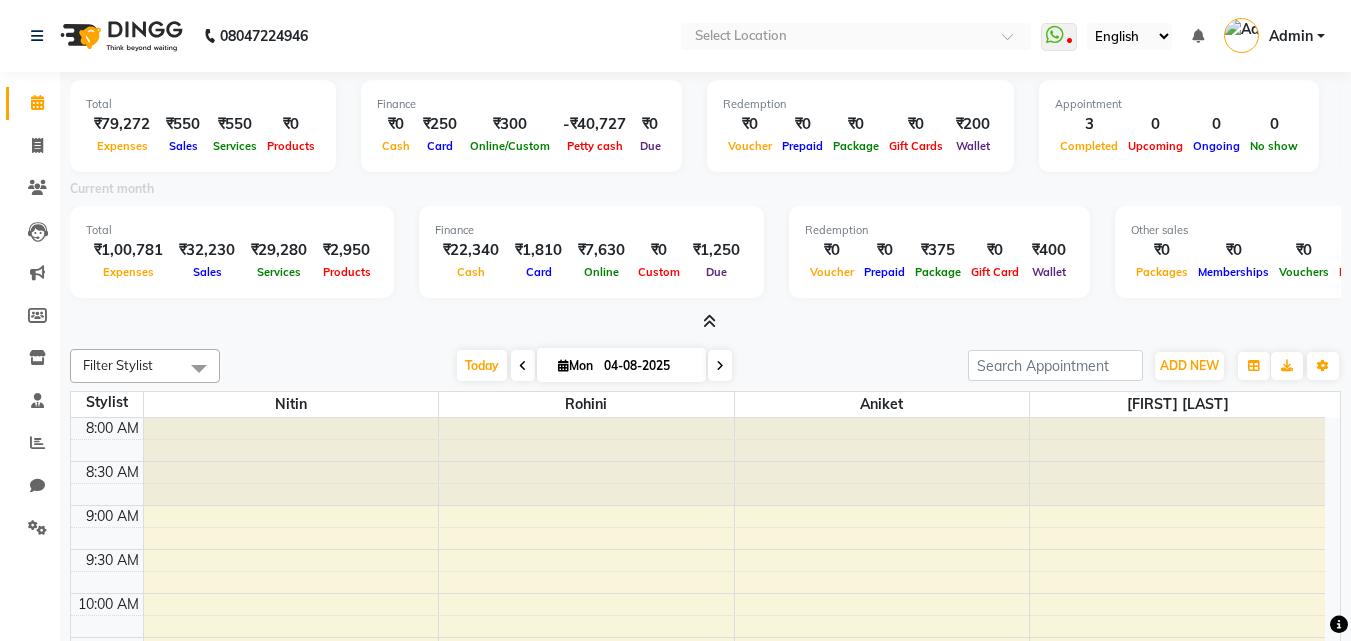 click at bounding box center [709, 321] 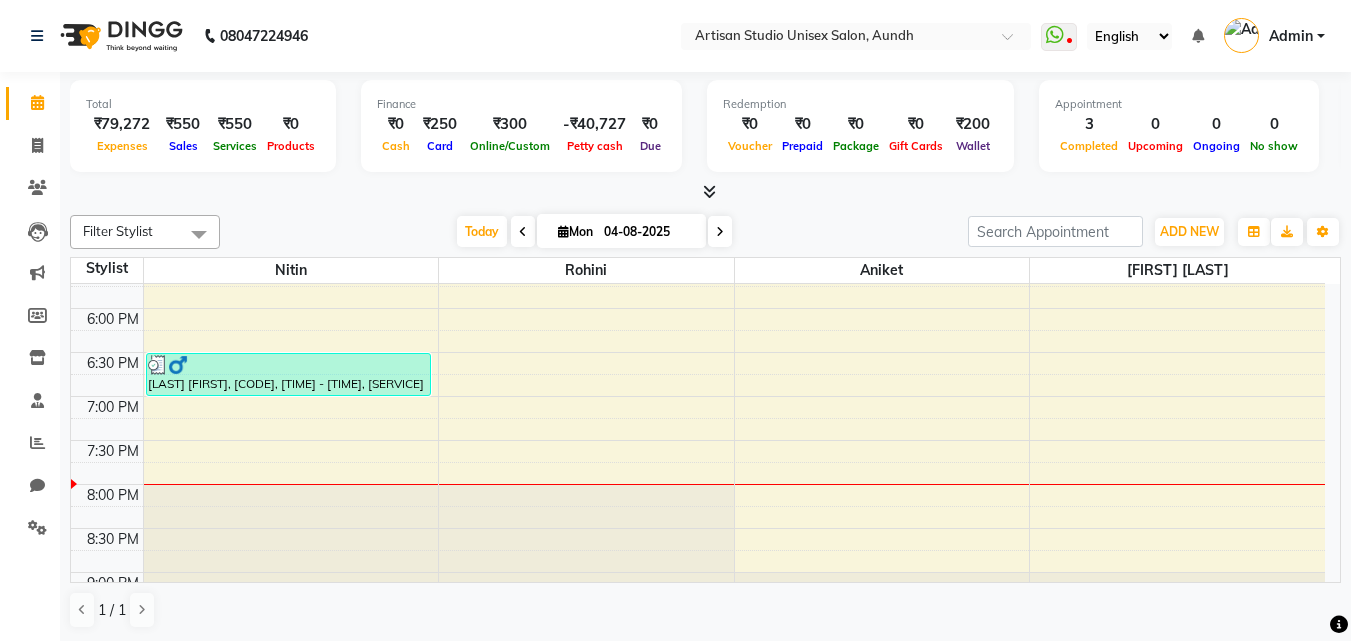 scroll, scrollTop: 900, scrollLeft: 0, axis: vertical 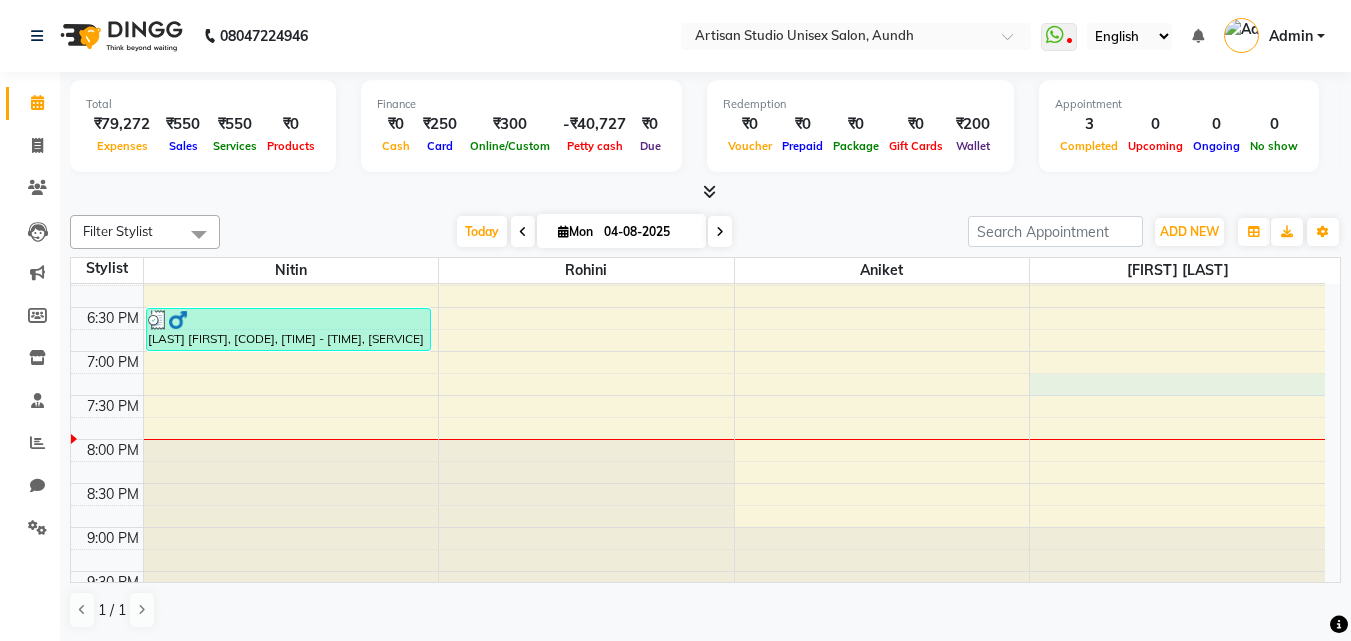 click on "[TIME] [TIME] [TIME] [TIME] [TIME] [TIME] [TIME] [TIME] [TIME] [TIME] [TIME] [TIME] [TIME] [TIME] [TIME] [TIME] [TIME] [TIME] [TIME] [TIME] [TIME] [TIME] [TIME] [TIME] [TIME] [TIME] [TIME] [TIME]     [FIRST] [LAST], [CODE], [TIME] - [TIME], [SERVICE] - [SERVICE]     [FIRST] [LAST], [CODE], [TIME] - [TIME], [SERVICE] - [SERVICE]     [FIRST] [LAST], [CODE], [TIME] - [TIME], [SERVICE] - [SERVICE]" at bounding box center (698, -1) 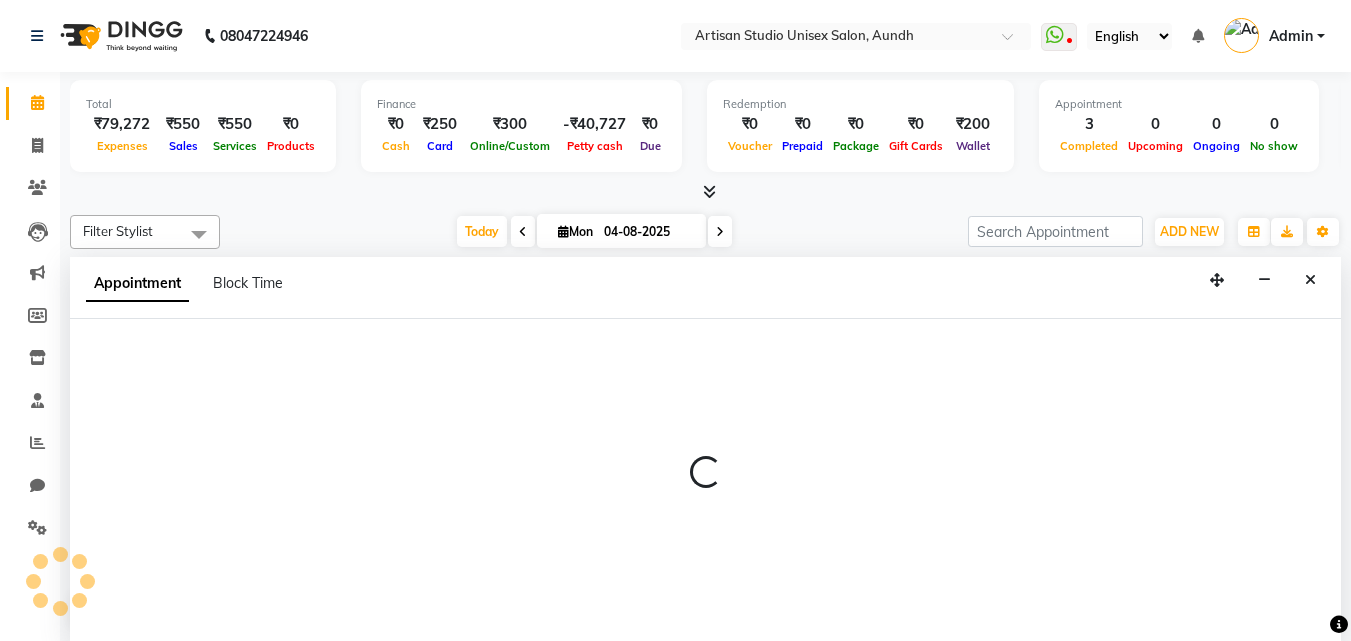 scroll, scrollTop: 1, scrollLeft: 0, axis: vertical 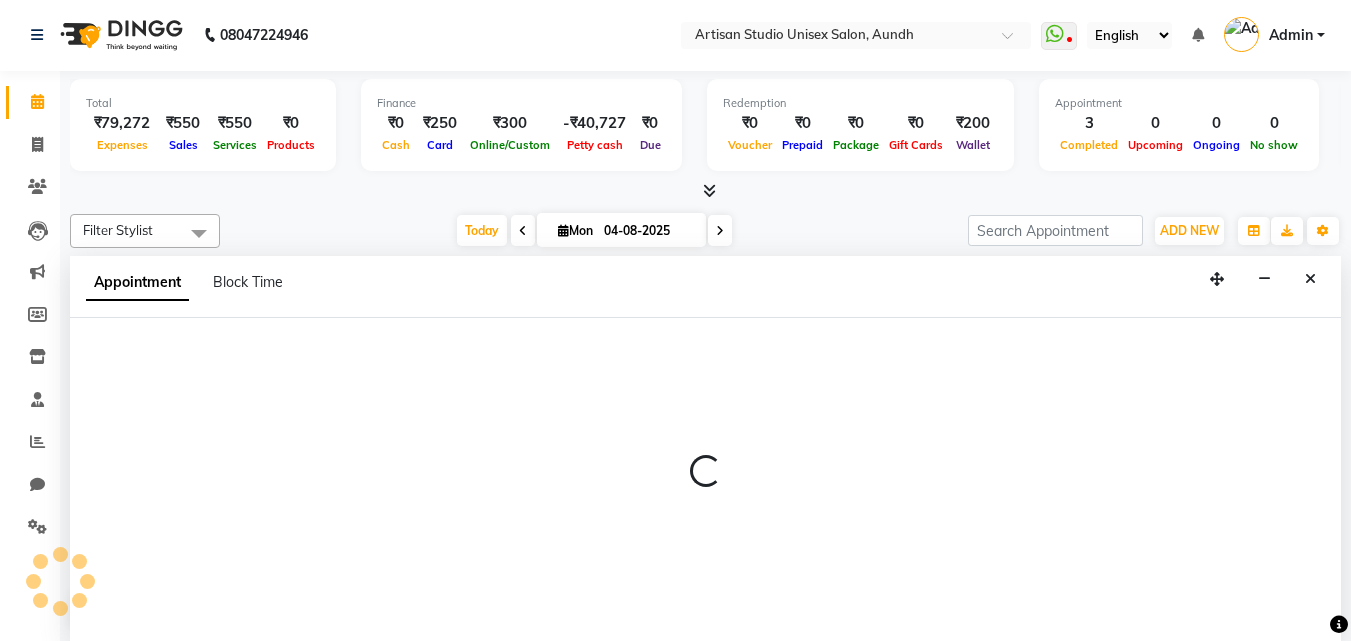 select on "65216" 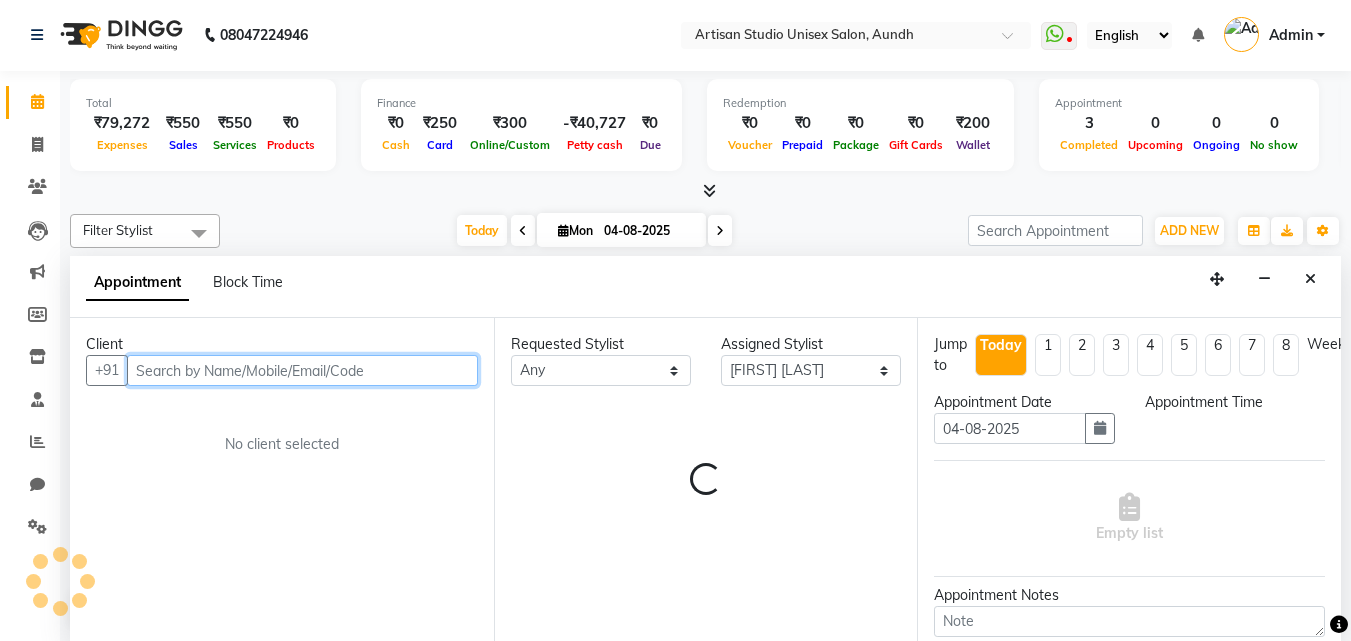 select on "1155" 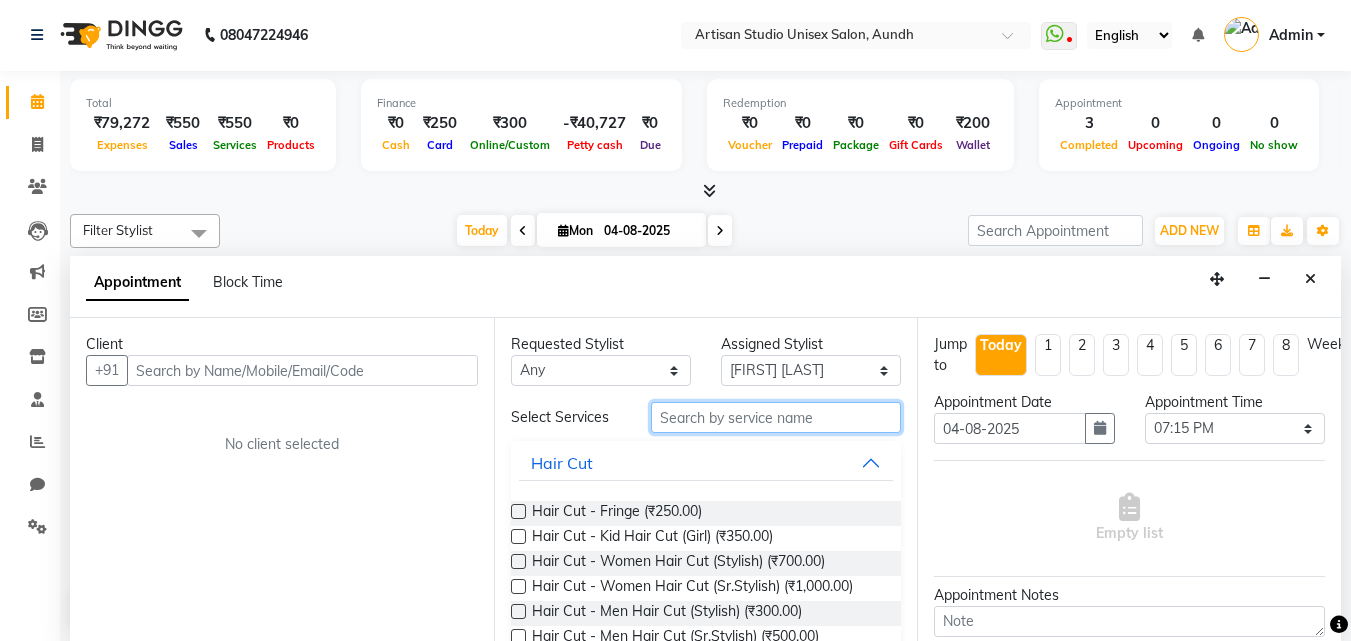 click at bounding box center (776, 417) 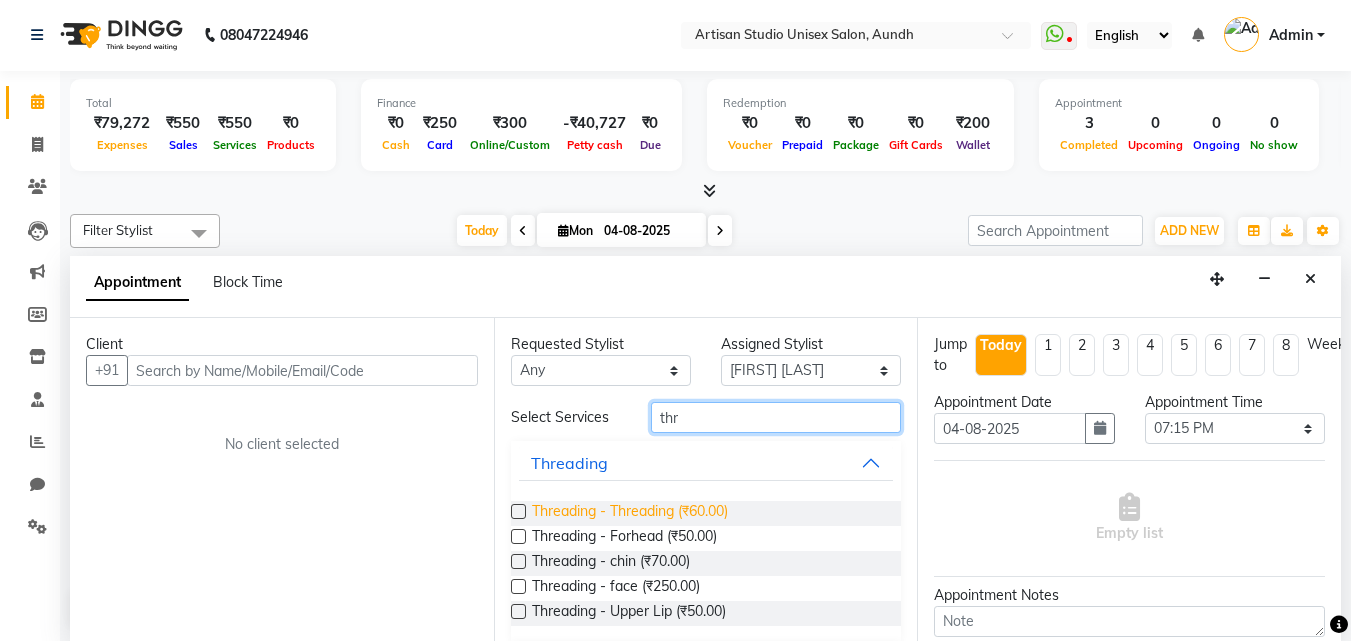 type on "thr" 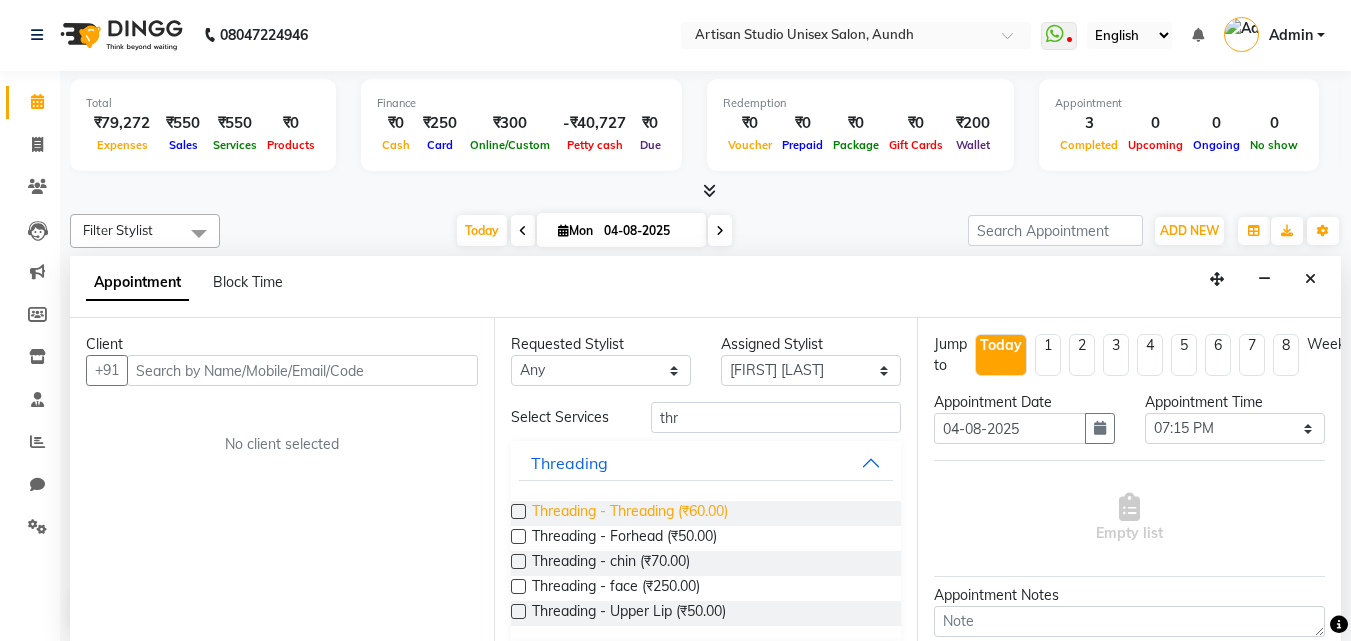 click on "Threading - Threading (₹60.00)" at bounding box center [630, 513] 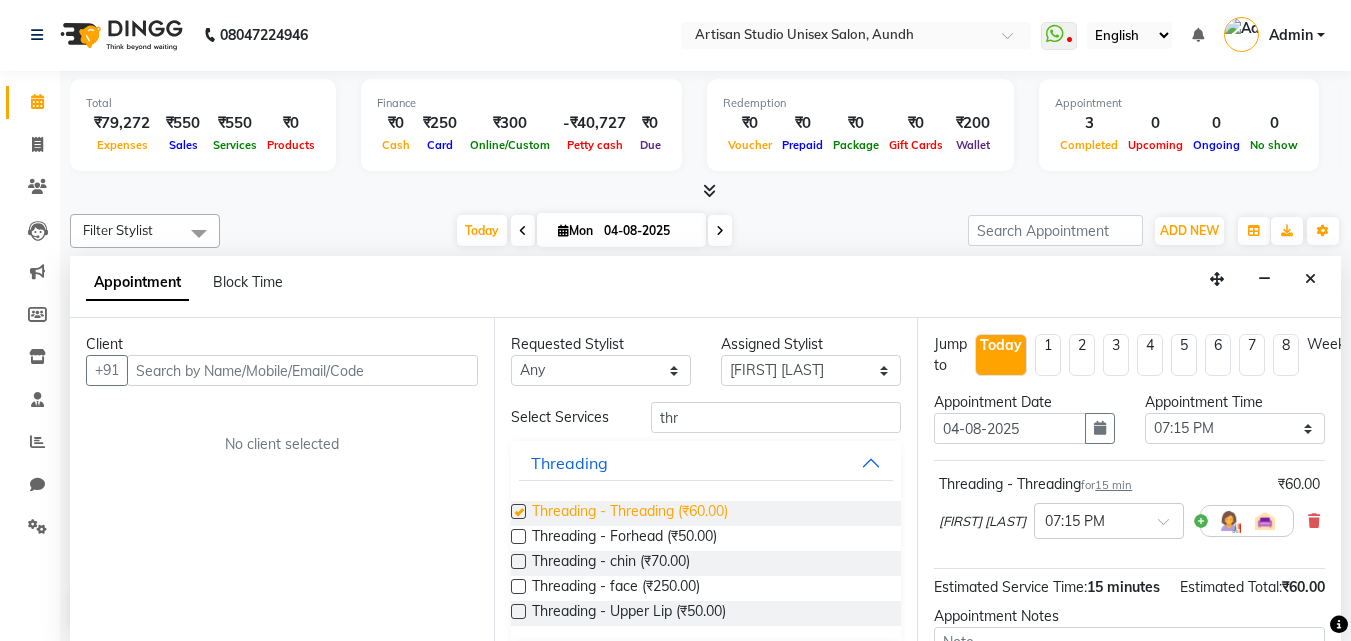 checkbox on "false" 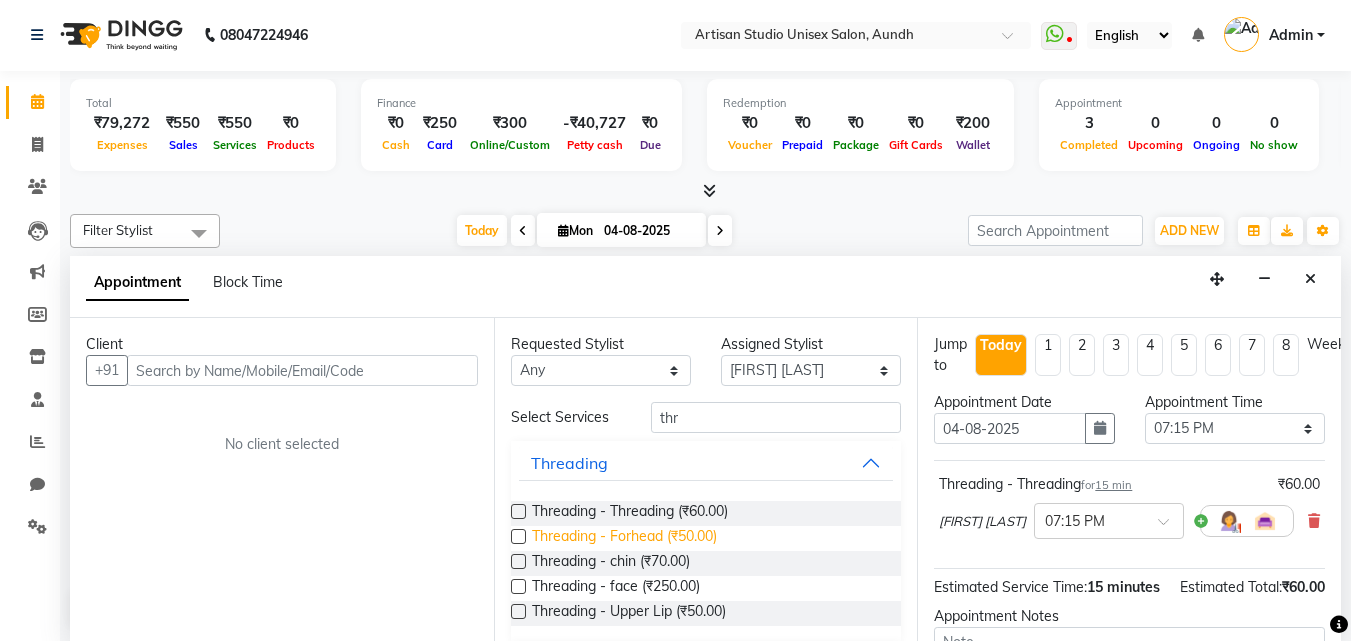 click on "Threading - Forhead (₹50.00)" at bounding box center [624, 538] 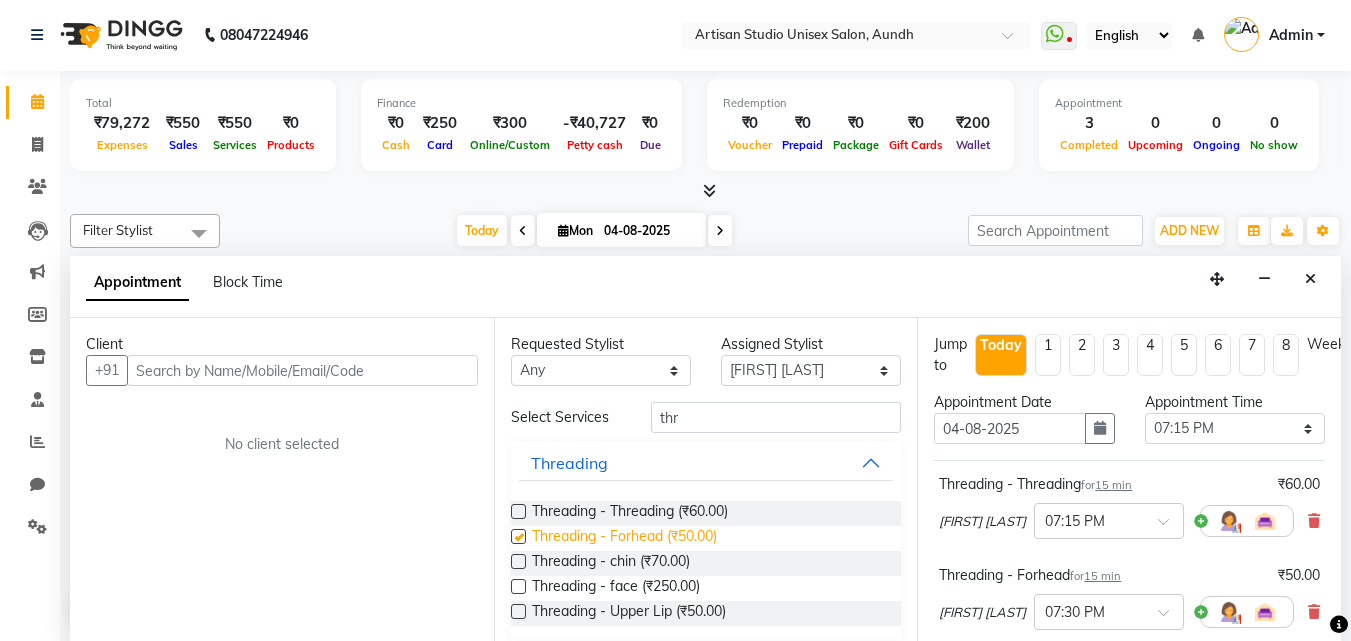 checkbox on "false" 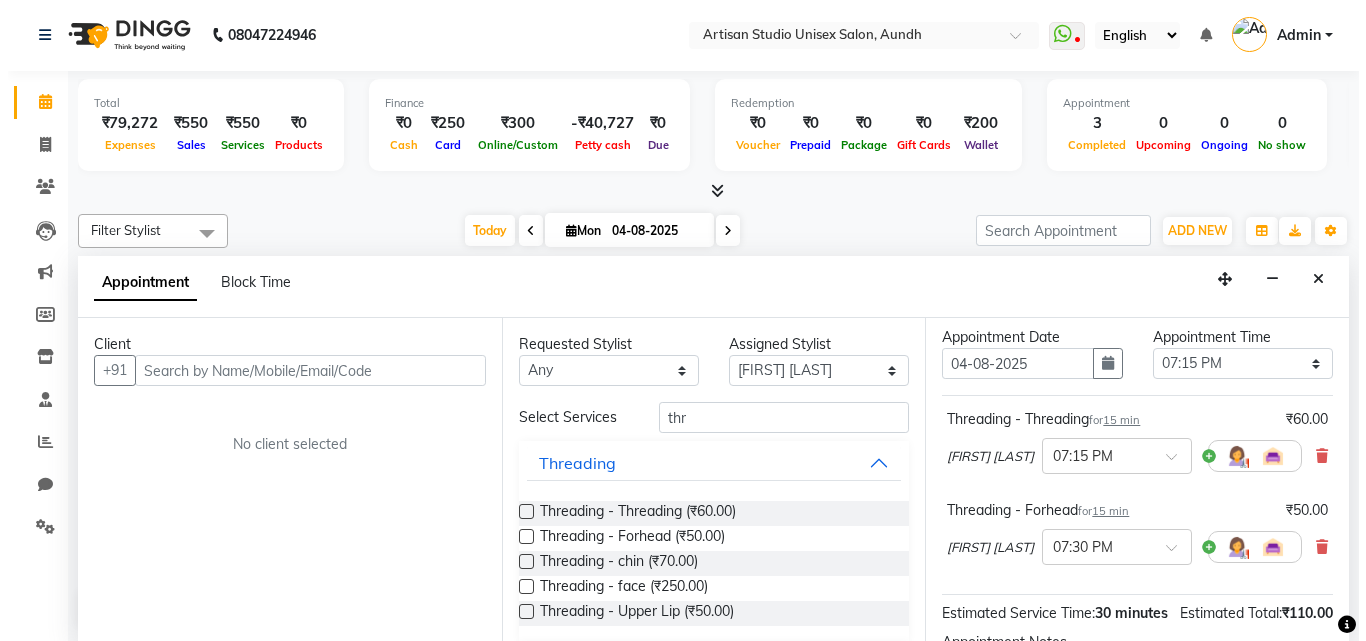 scroll, scrollTop: 100, scrollLeft: 0, axis: vertical 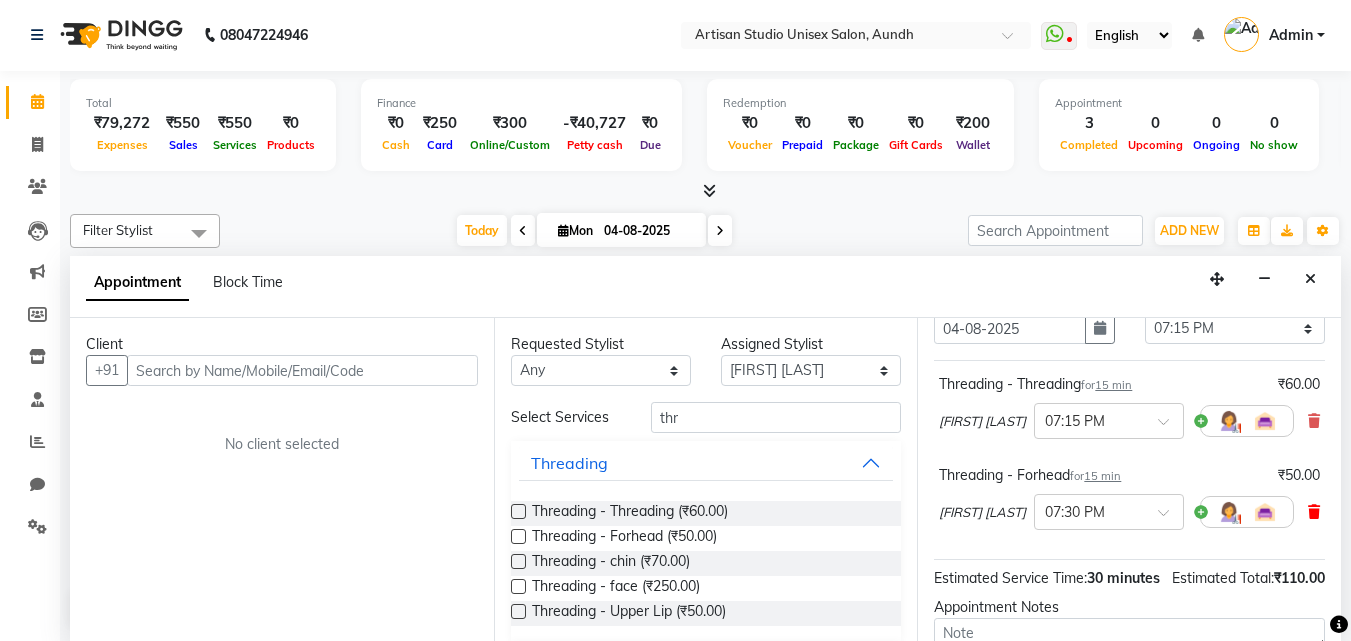 click at bounding box center (1314, 512) 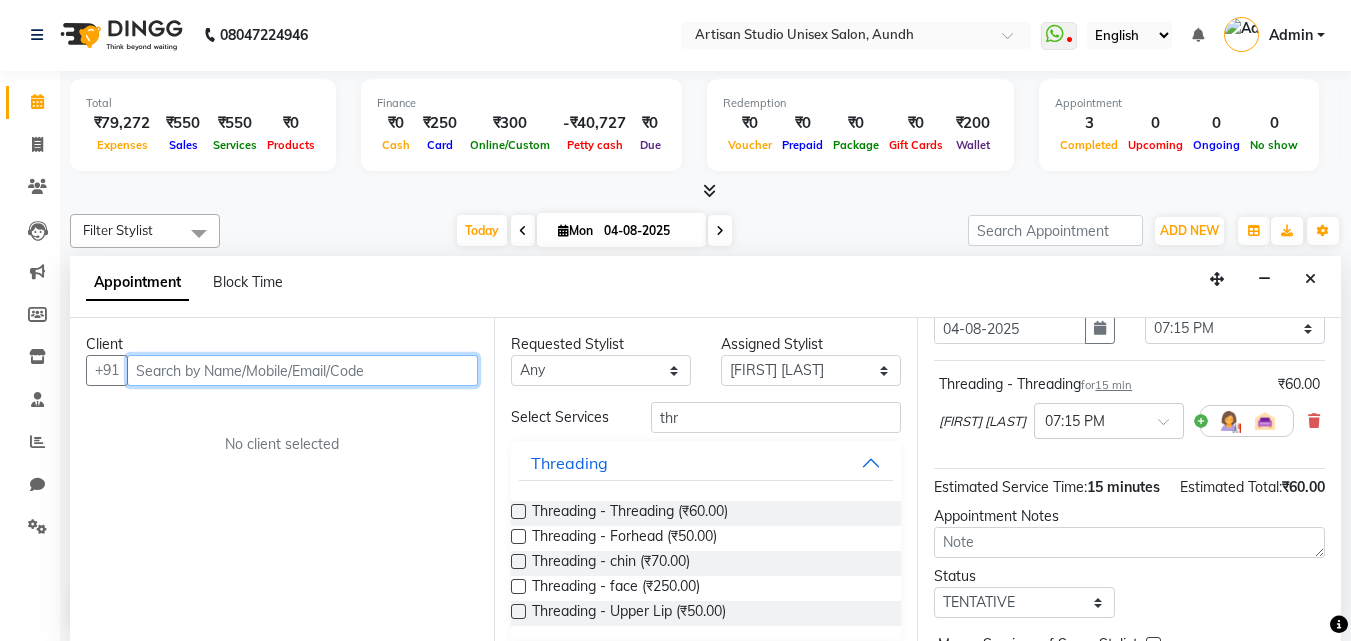 click at bounding box center (302, 370) 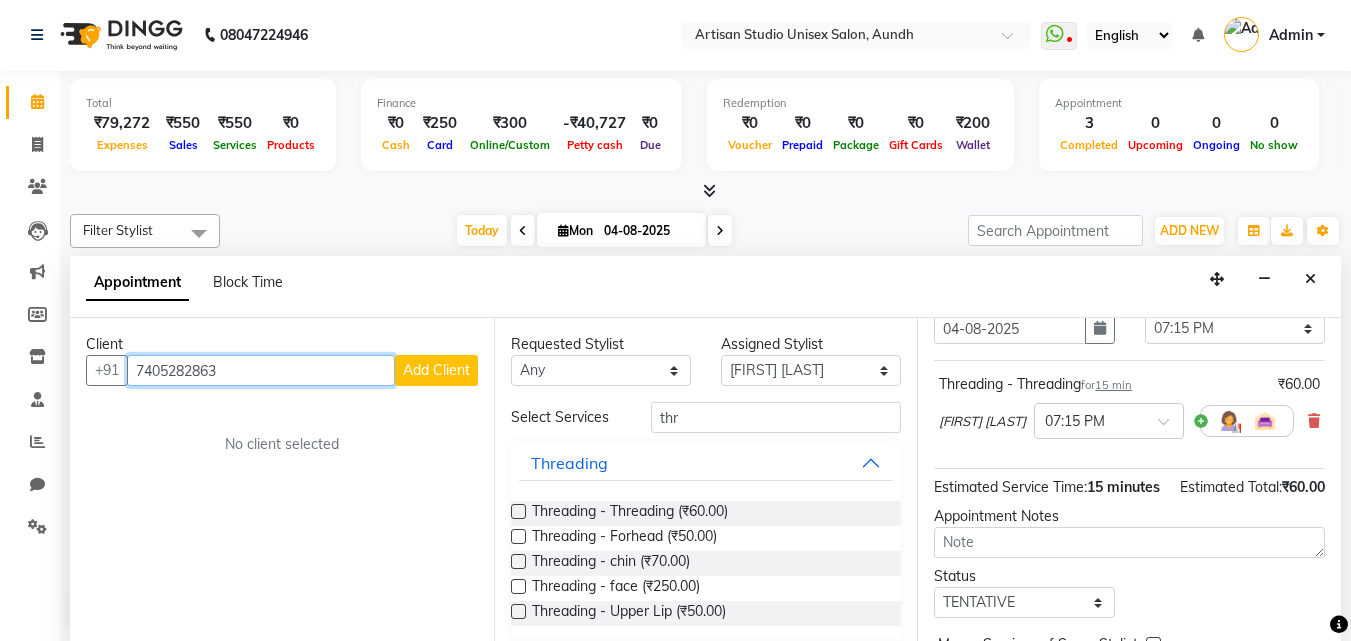 type on "7405282863" 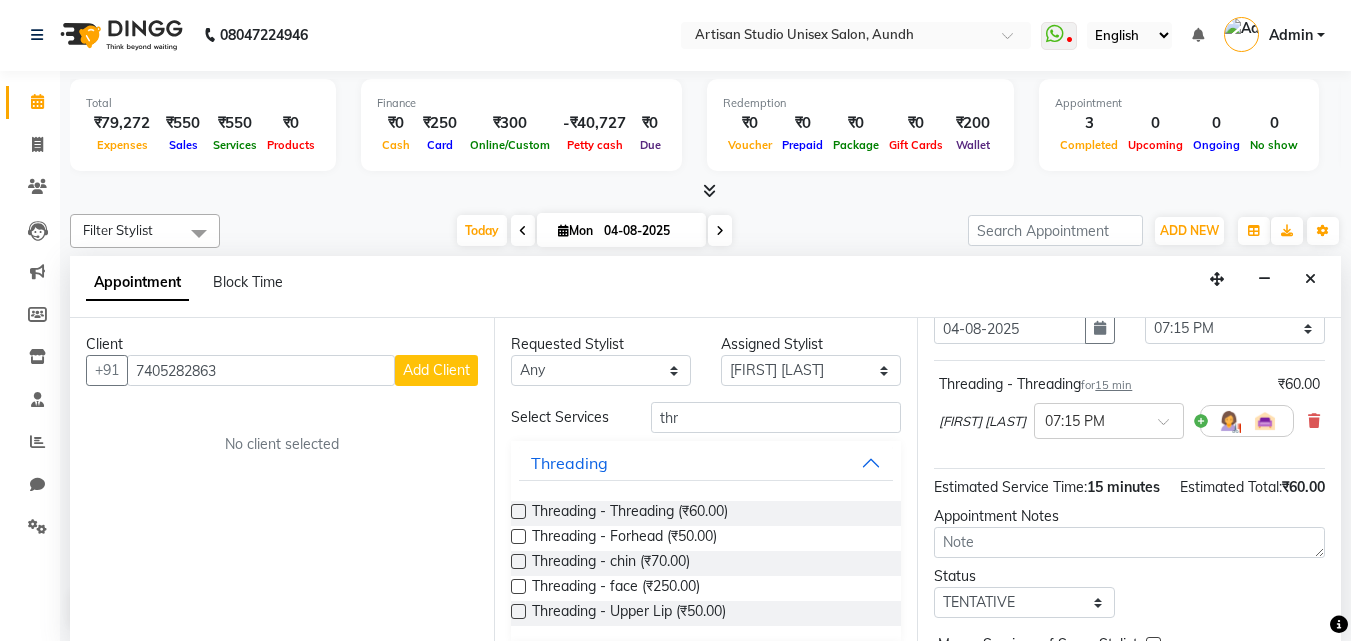 click on "Add Client" at bounding box center [436, 370] 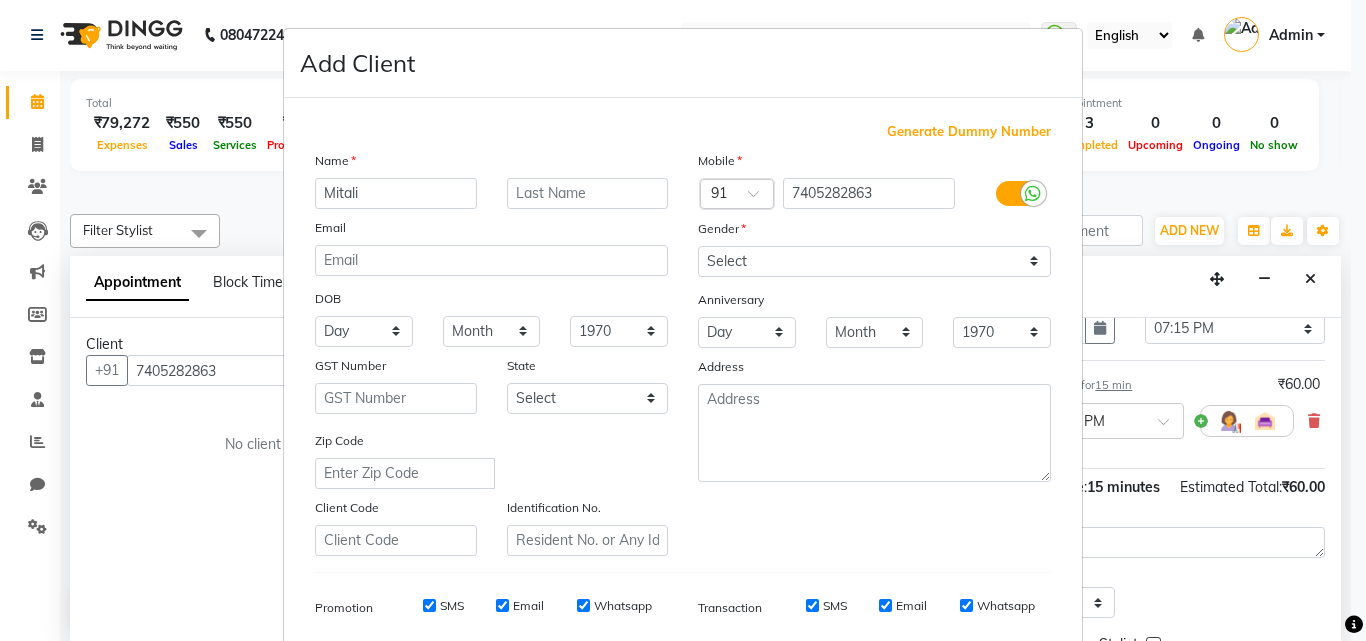 type on "Mitali" 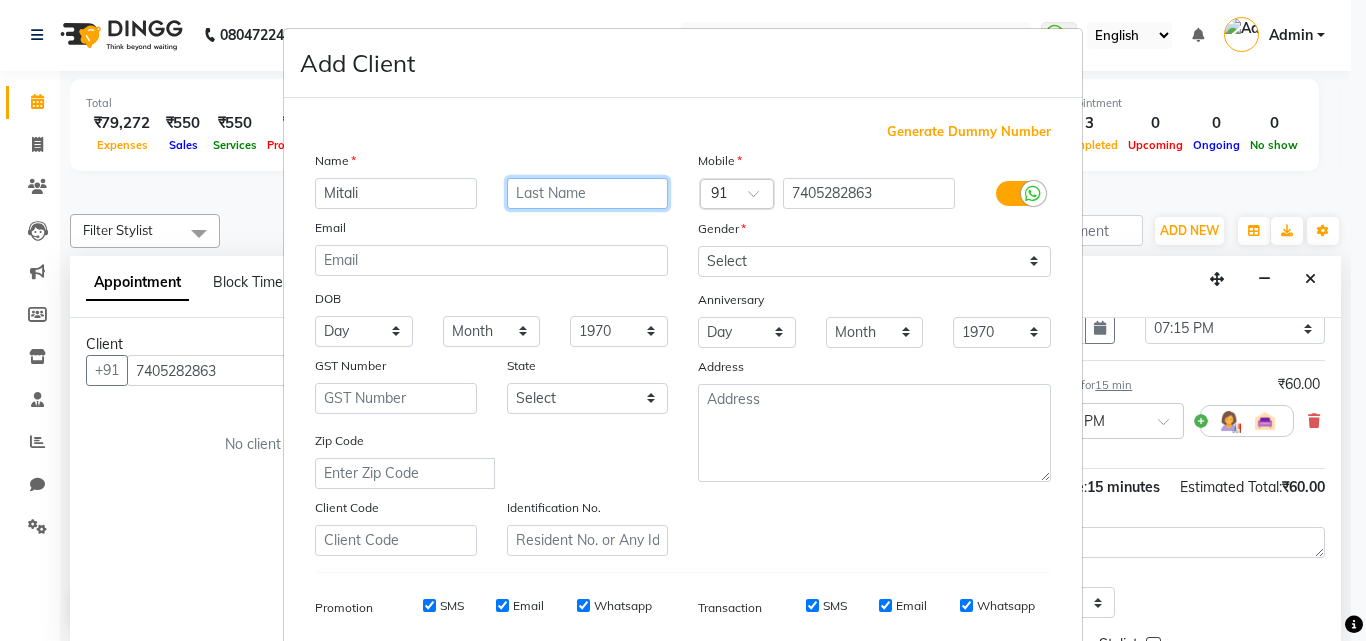 click at bounding box center (588, 193) 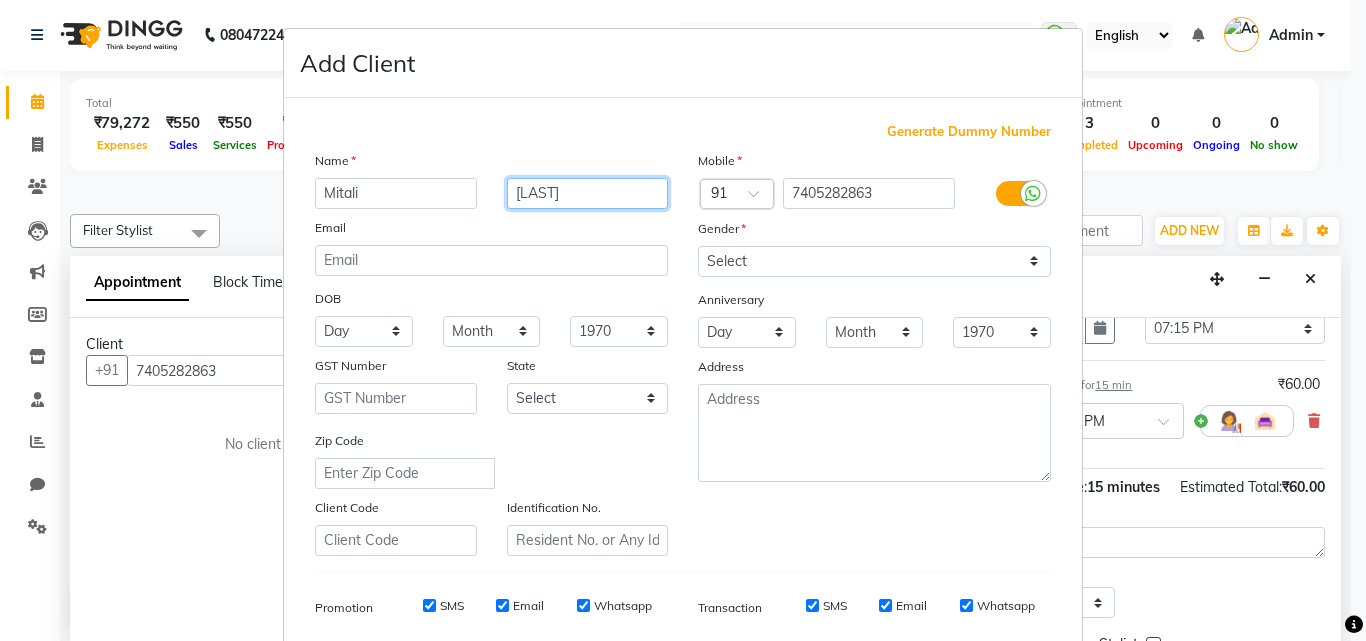 type on "[LAST]" 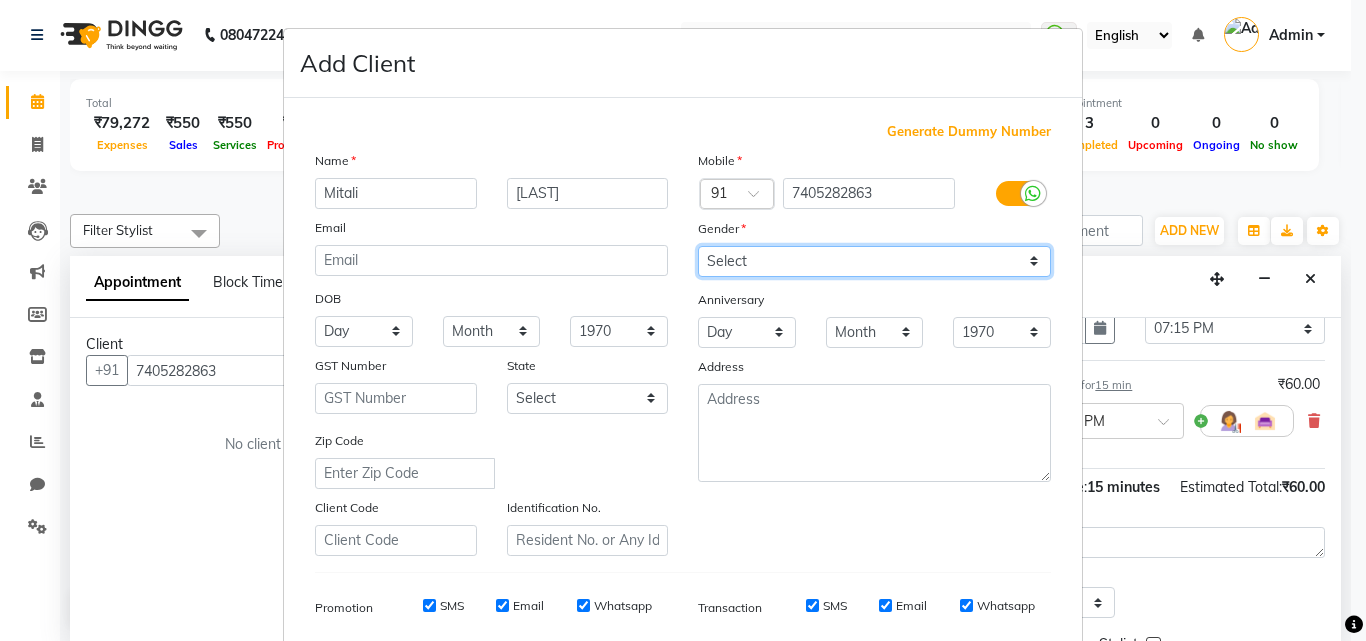 click on "Select Male Female Other Prefer Not To Say" at bounding box center (874, 261) 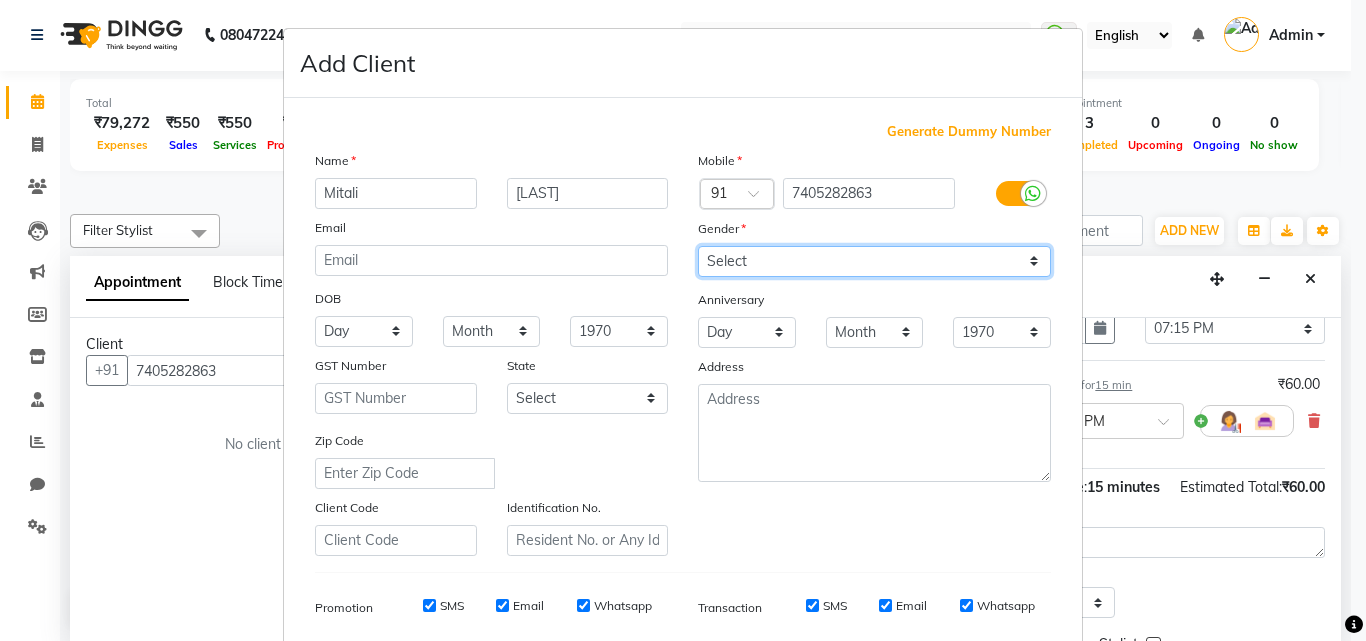 select on "female" 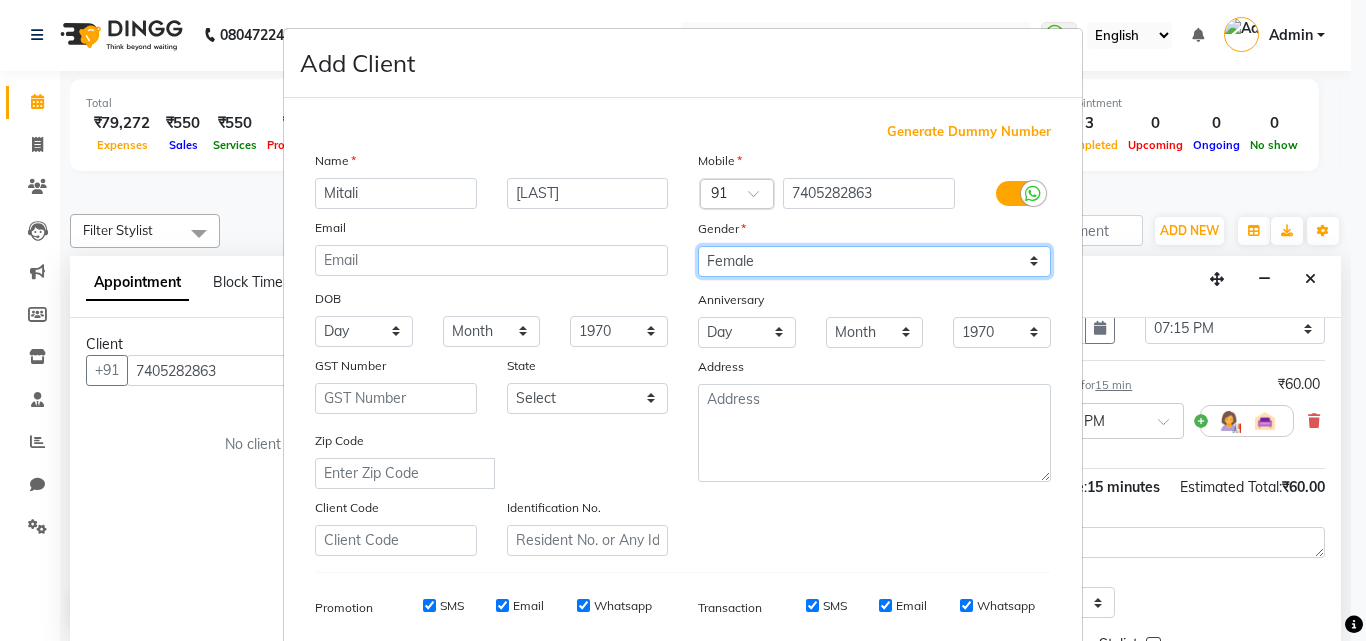 click on "Select Male Female Other Prefer Not To Say" at bounding box center (874, 261) 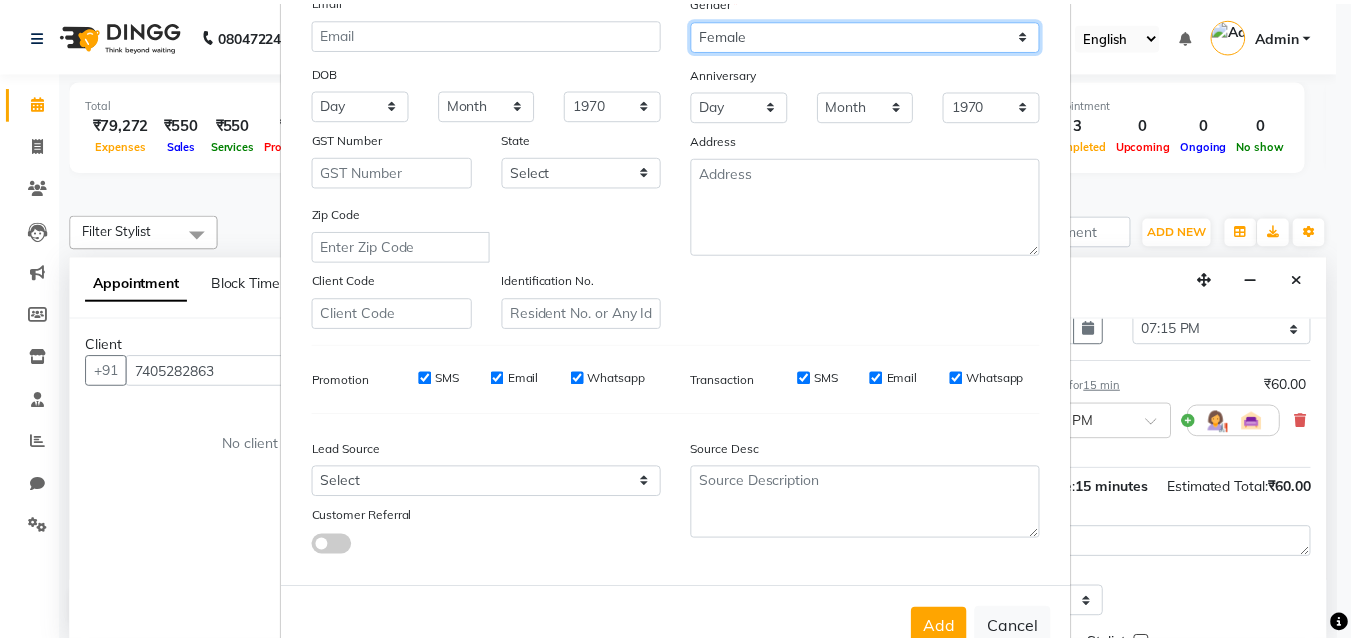 scroll, scrollTop: 282, scrollLeft: 0, axis: vertical 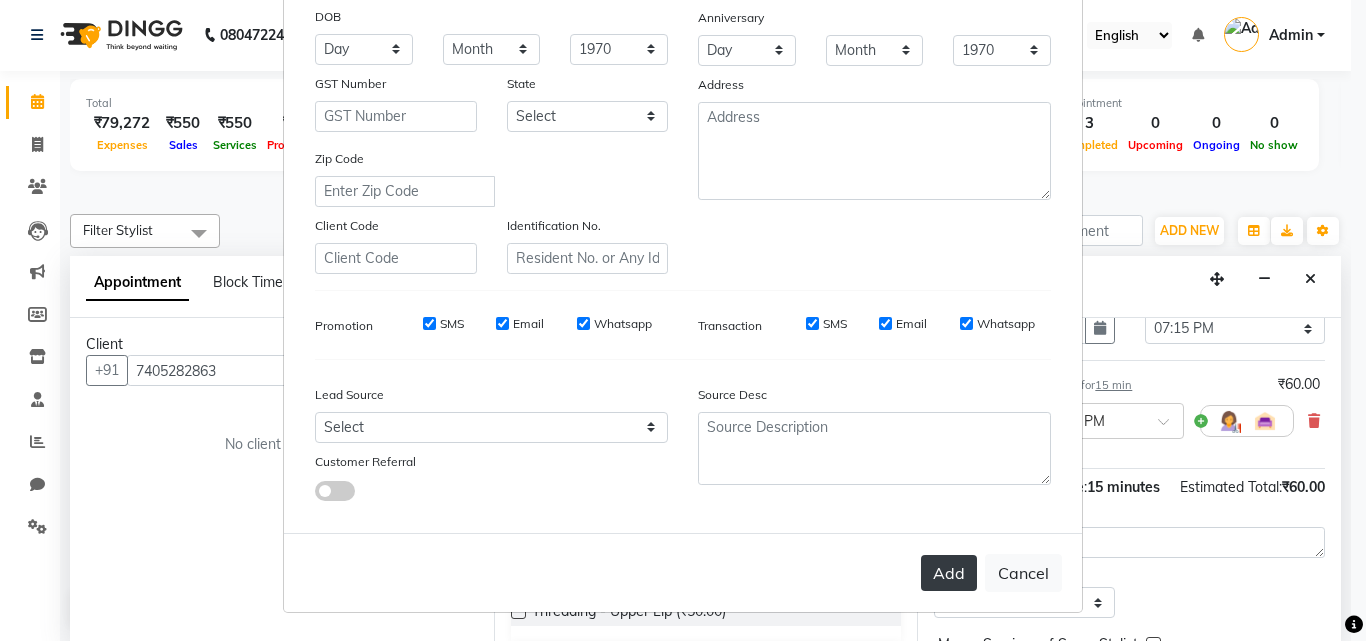 click on "Add" at bounding box center [949, 573] 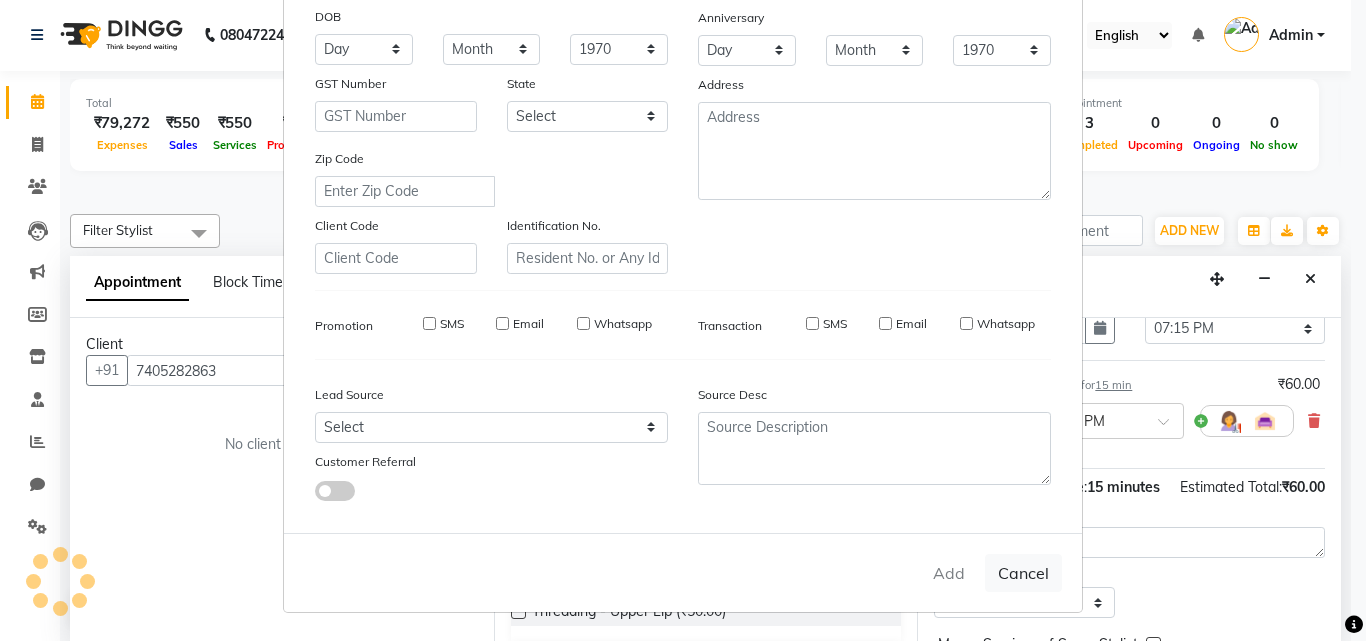 type 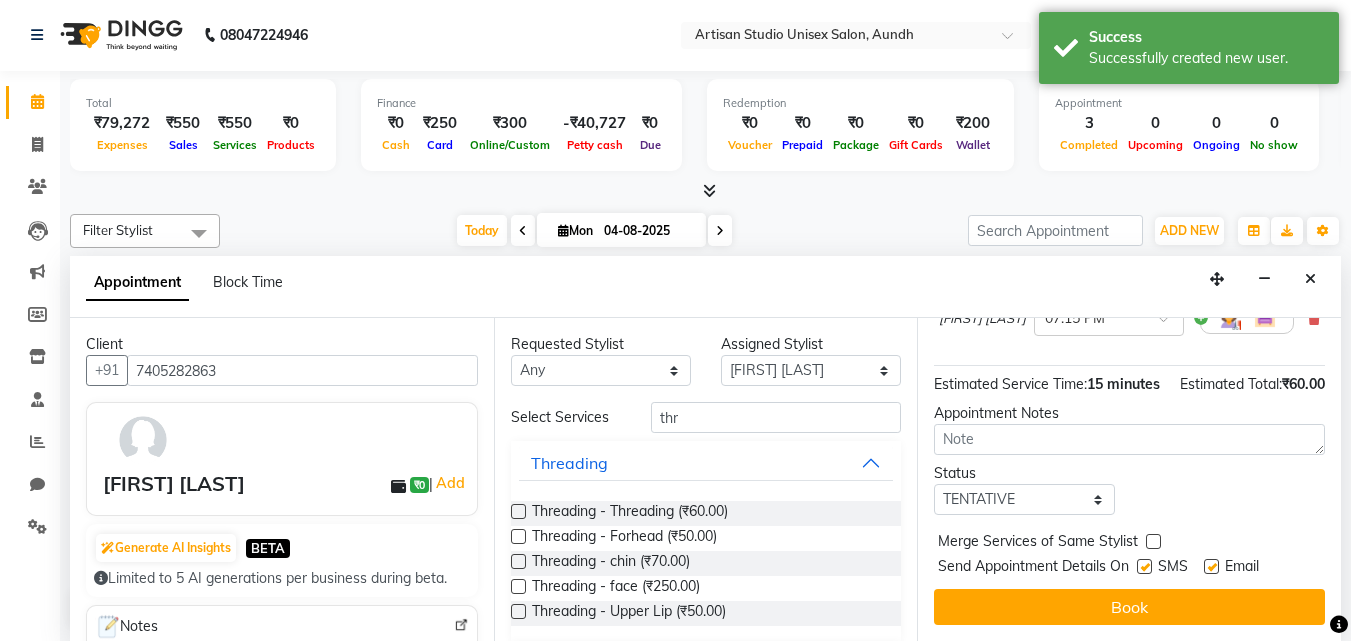 scroll, scrollTop: 262, scrollLeft: 0, axis: vertical 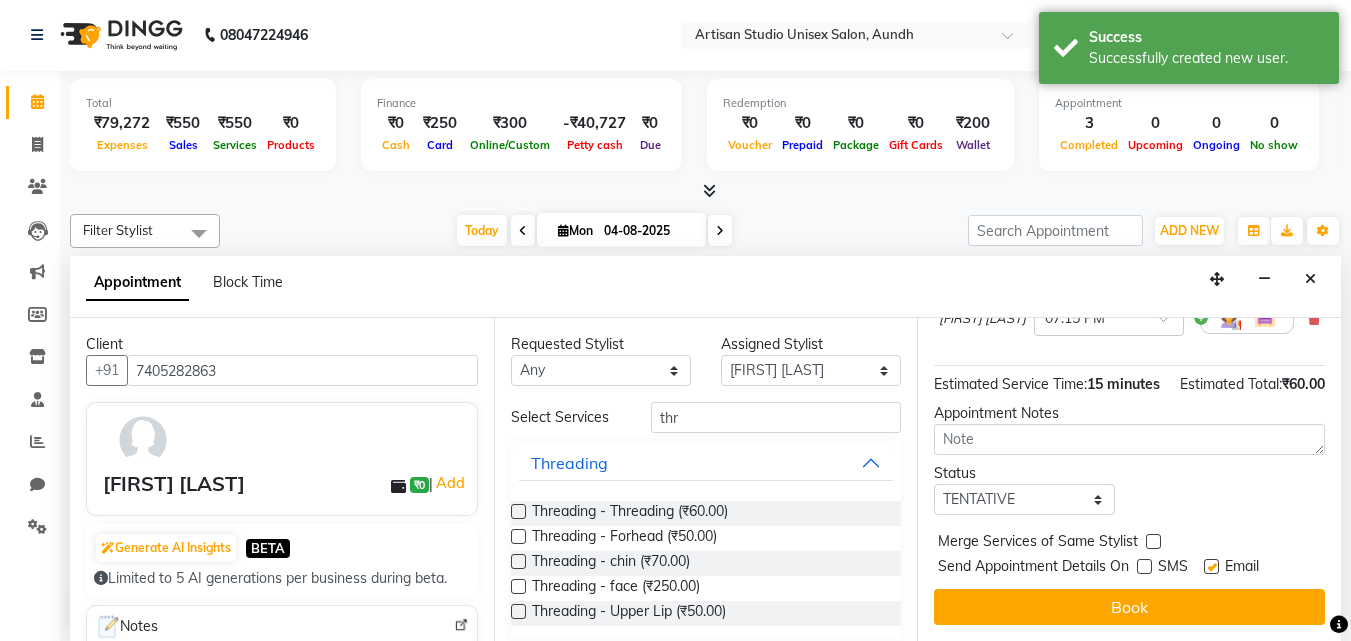 click at bounding box center [1211, 566] 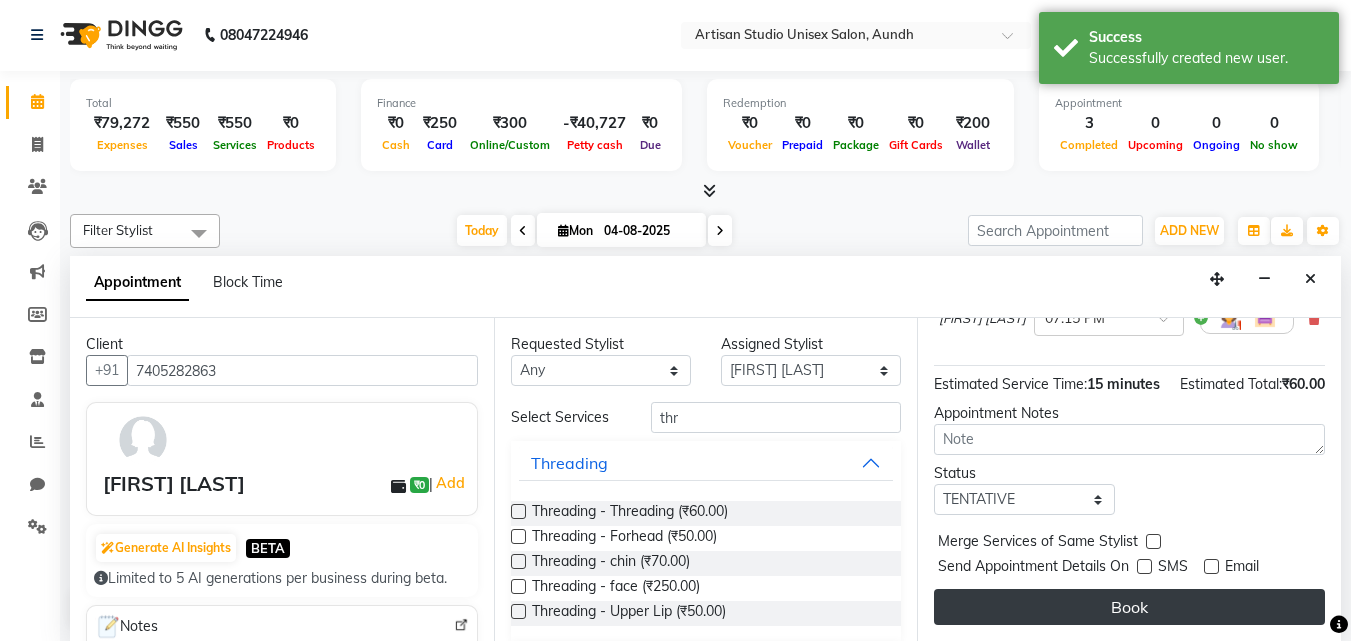 click on "Book" at bounding box center [1129, 607] 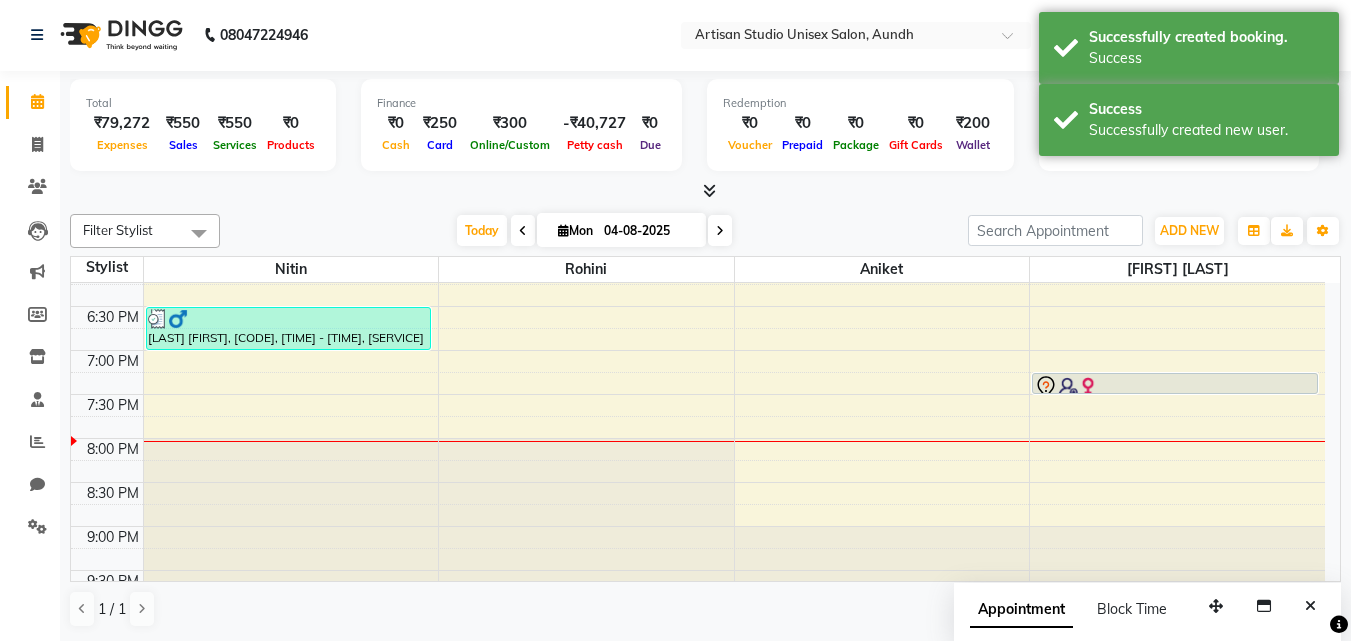 scroll, scrollTop: 0, scrollLeft: 0, axis: both 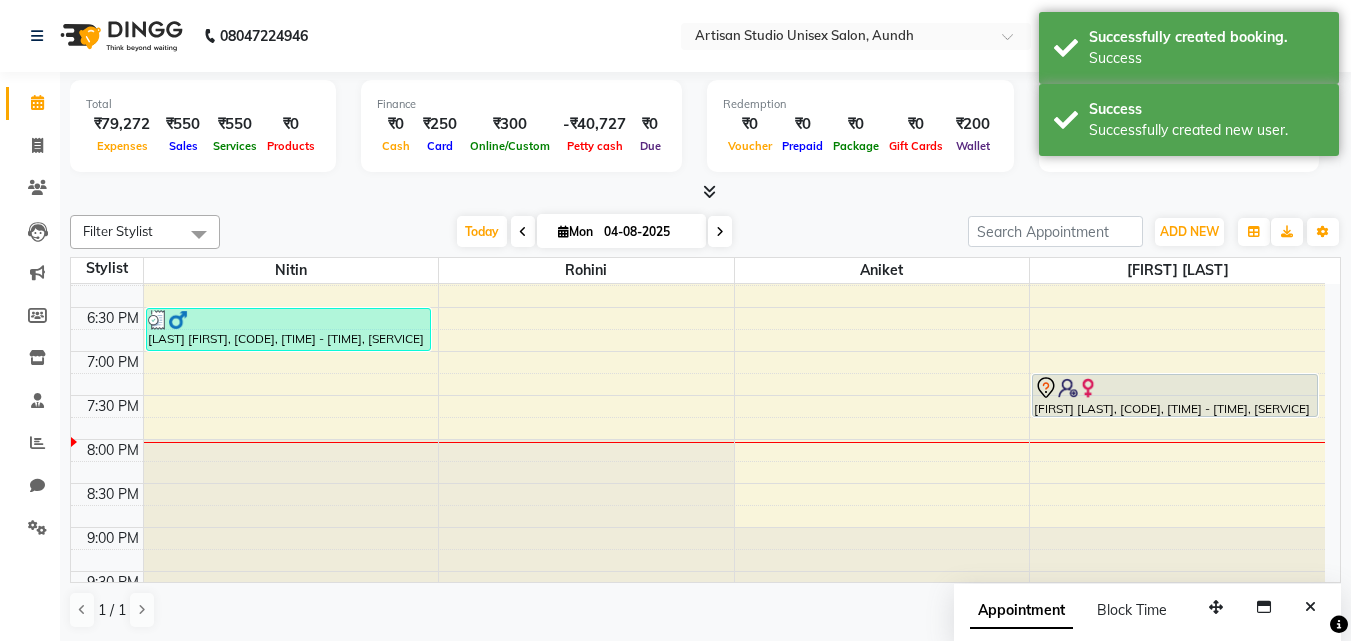 drag, startPoint x: 1112, startPoint y: 390, endPoint x: 1115, endPoint y: 414, distance: 24.186773 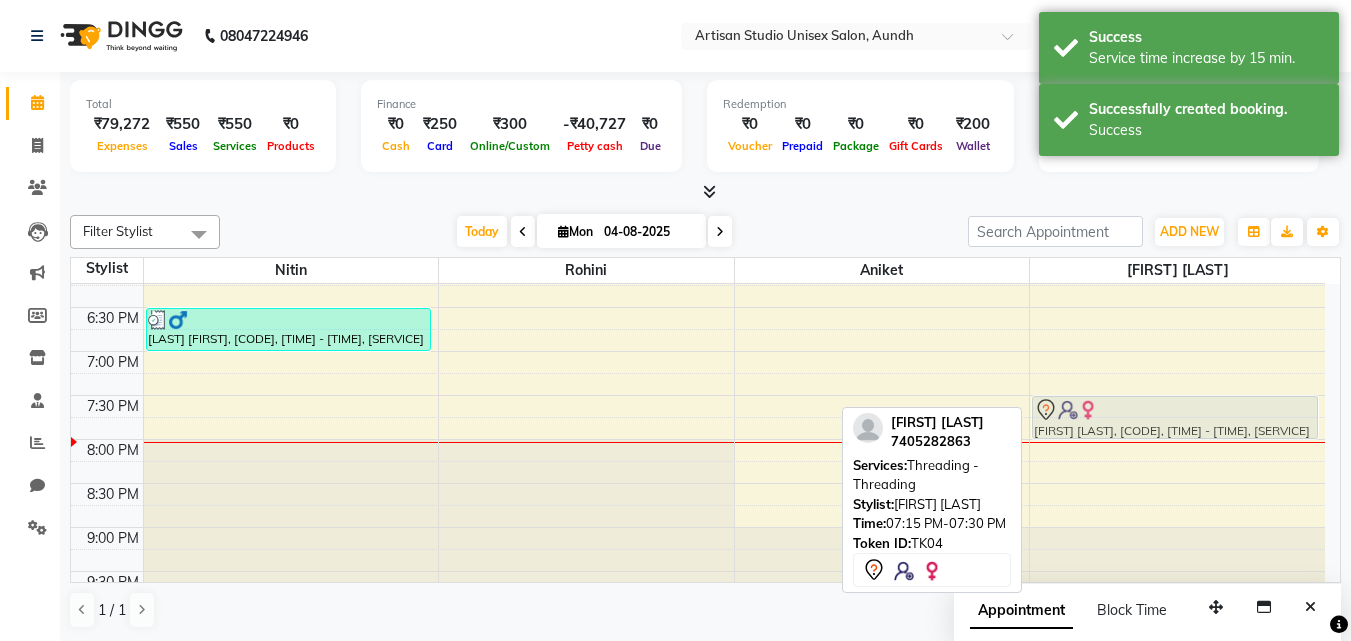 drag, startPoint x: 1113, startPoint y: 399, endPoint x: 1112, endPoint y: 417, distance: 18.027756 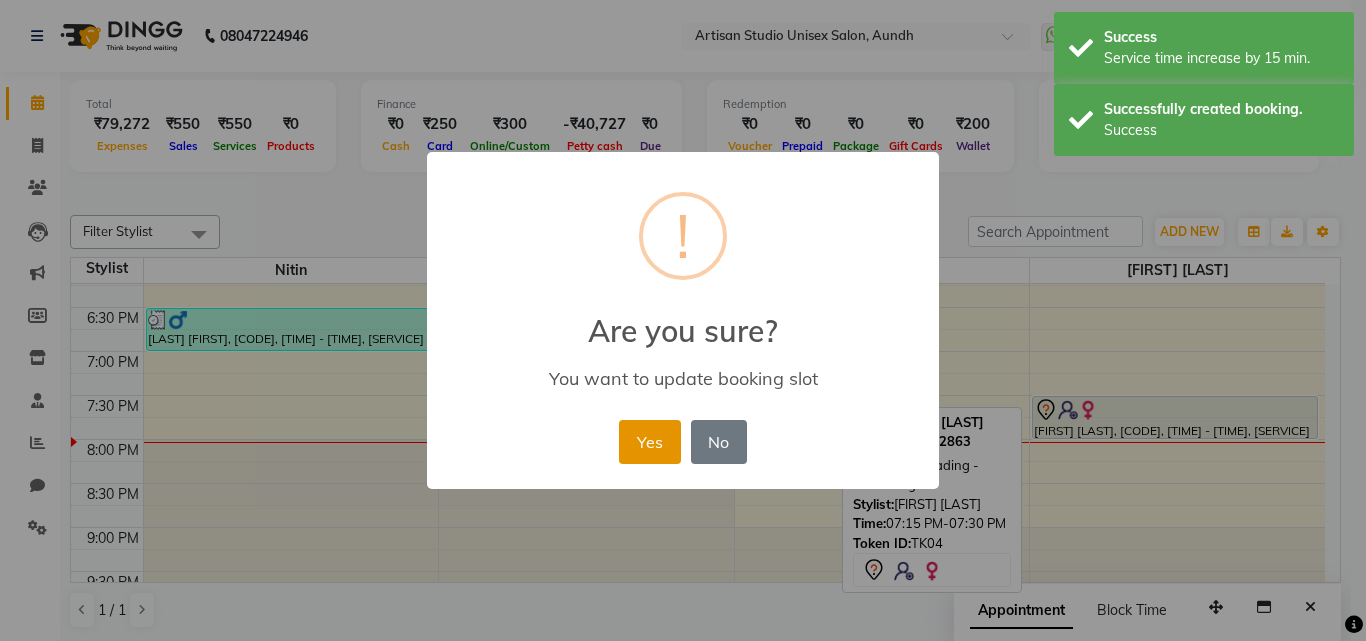 click on "Yes" at bounding box center (649, 442) 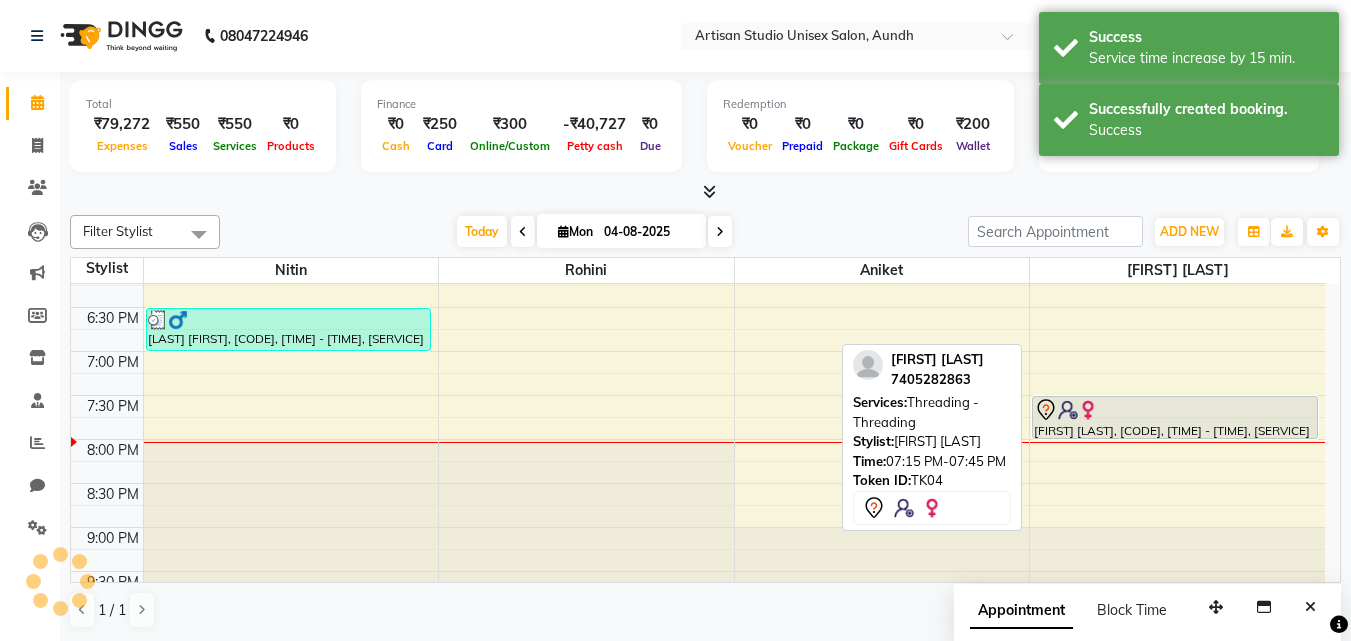 click at bounding box center [1175, 410] 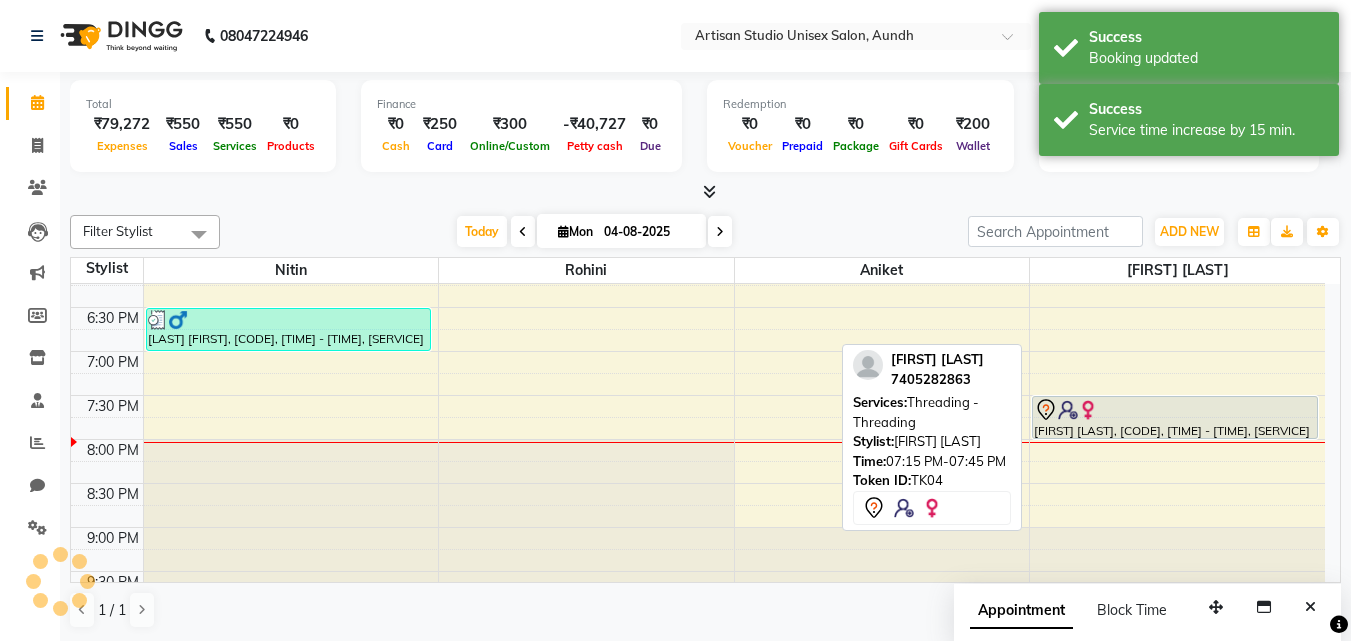 click at bounding box center [1175, 410] 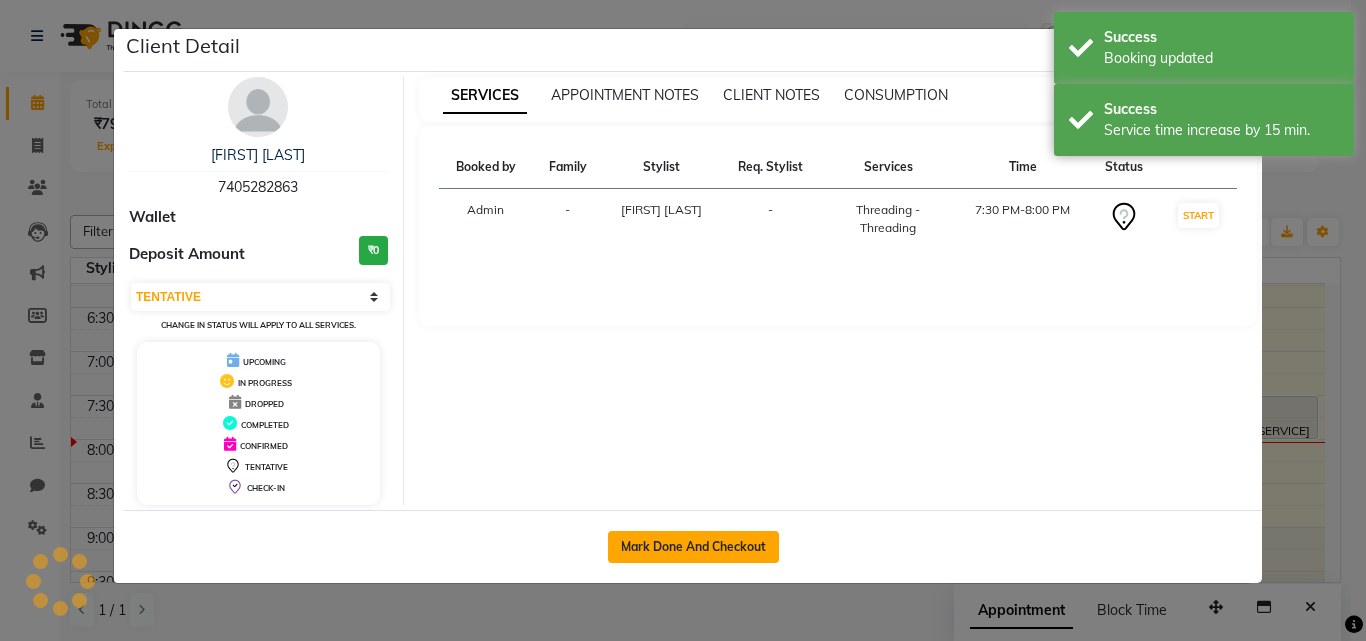 click on "Mark Done And Checkout" 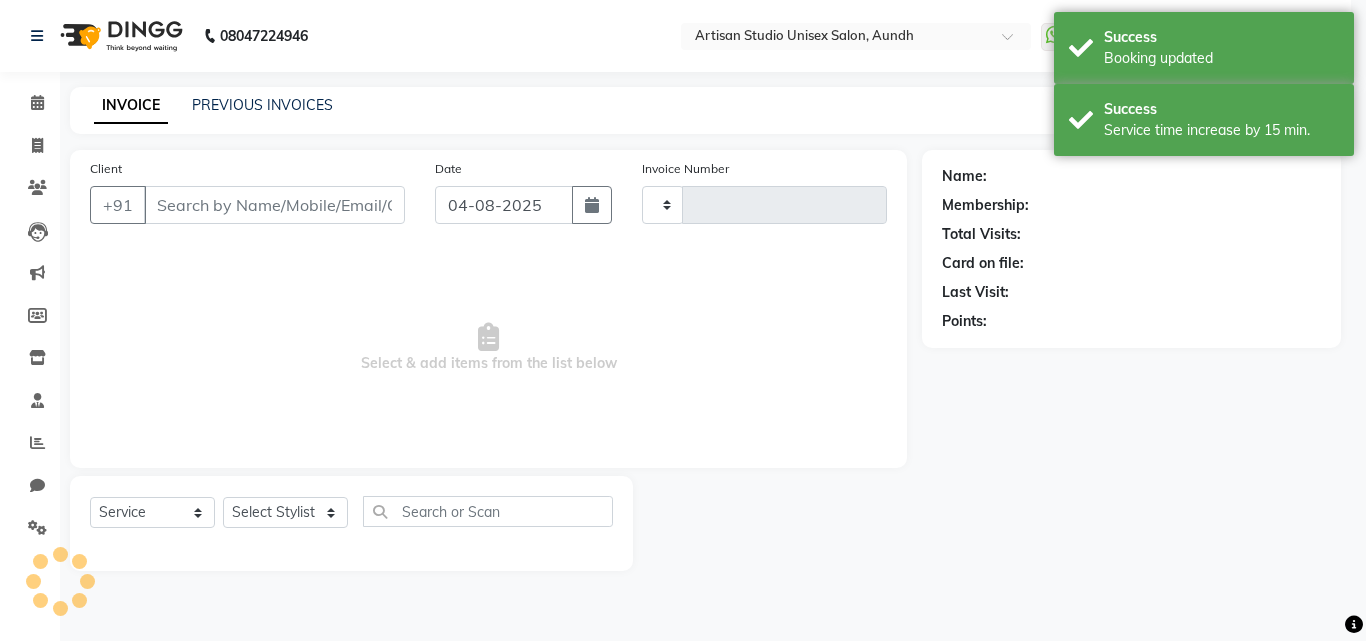 type on "0823" 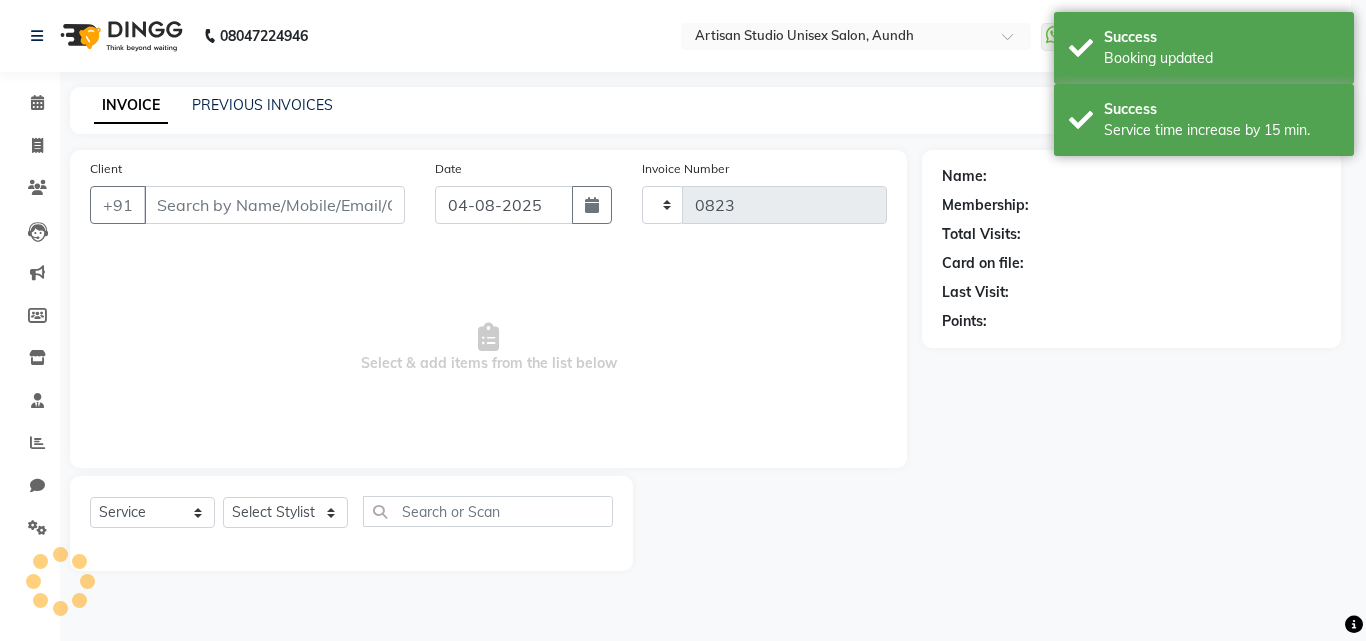 select on "4913" 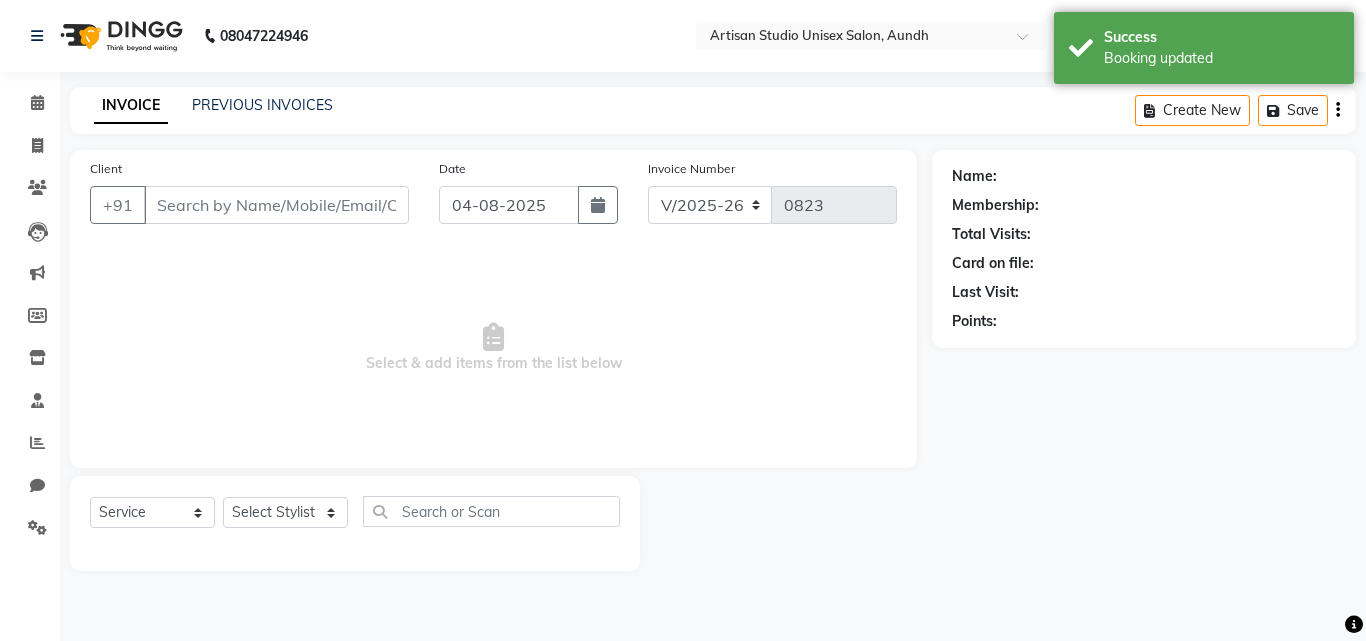 type on "7405282863" 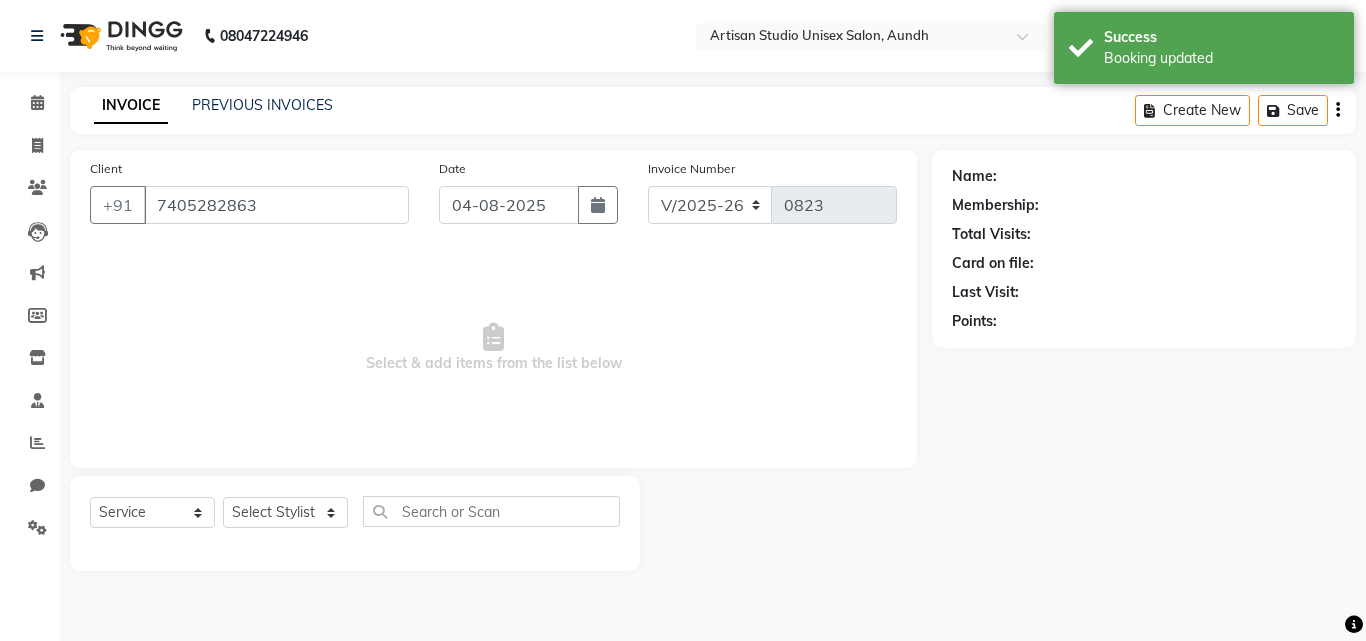 select on "65216" 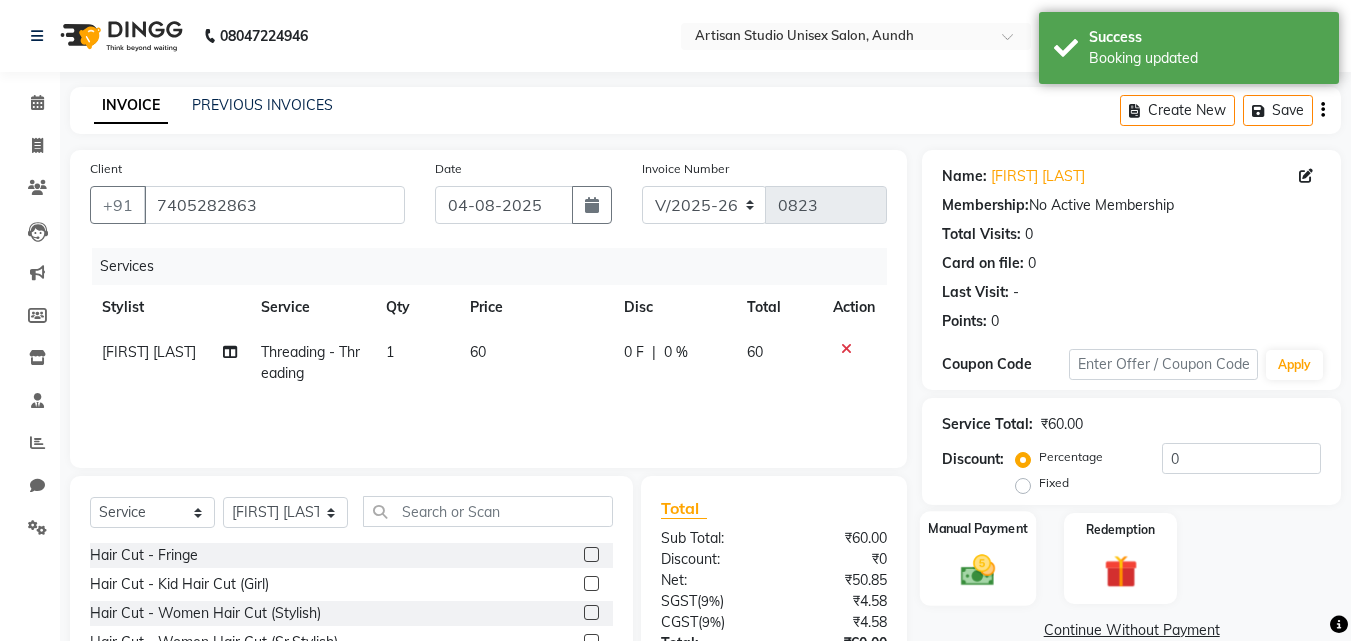 scroll, scrollTop: 160, scrollLeft: 0, axis: vertical 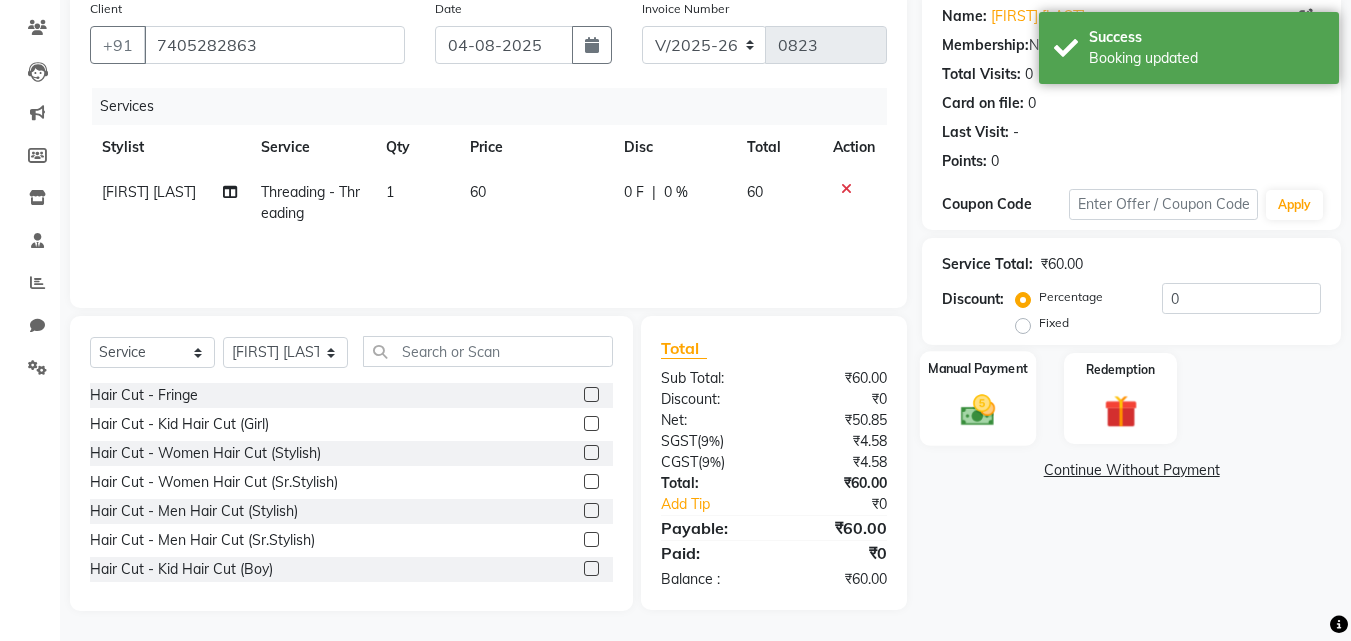 click 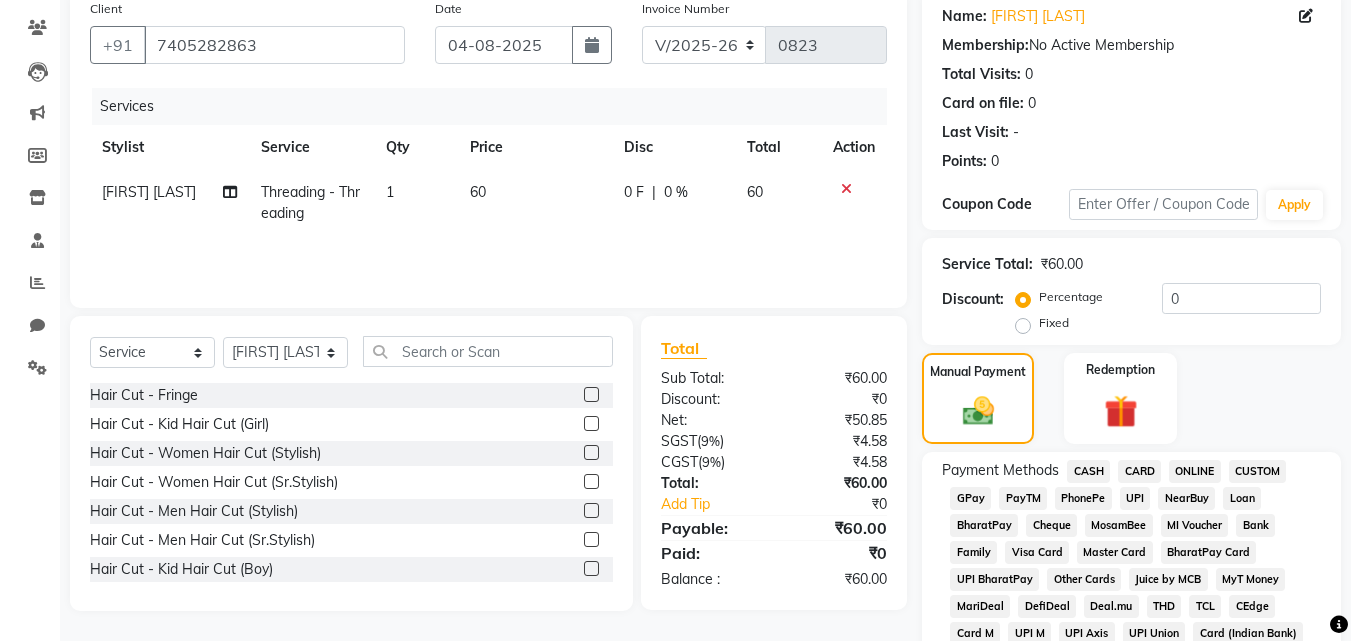 click on "ONLINE" 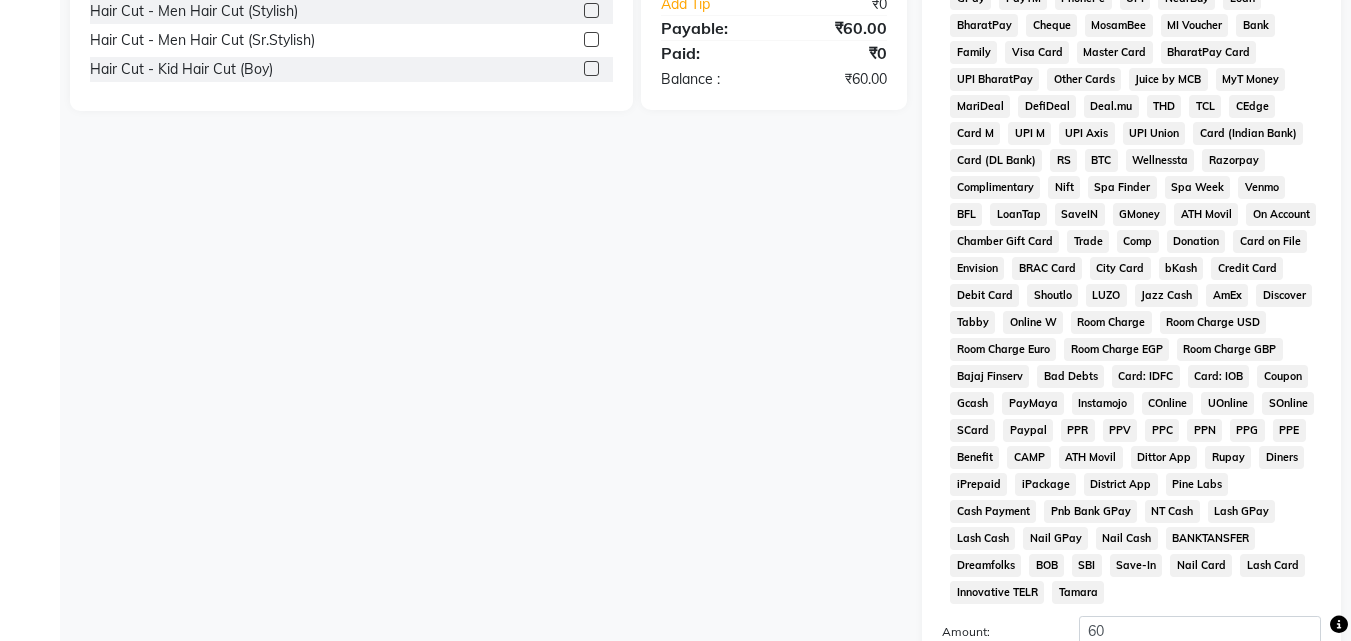 scroll, scrollTop: 860, scrollLeft: 0, axis: vertical 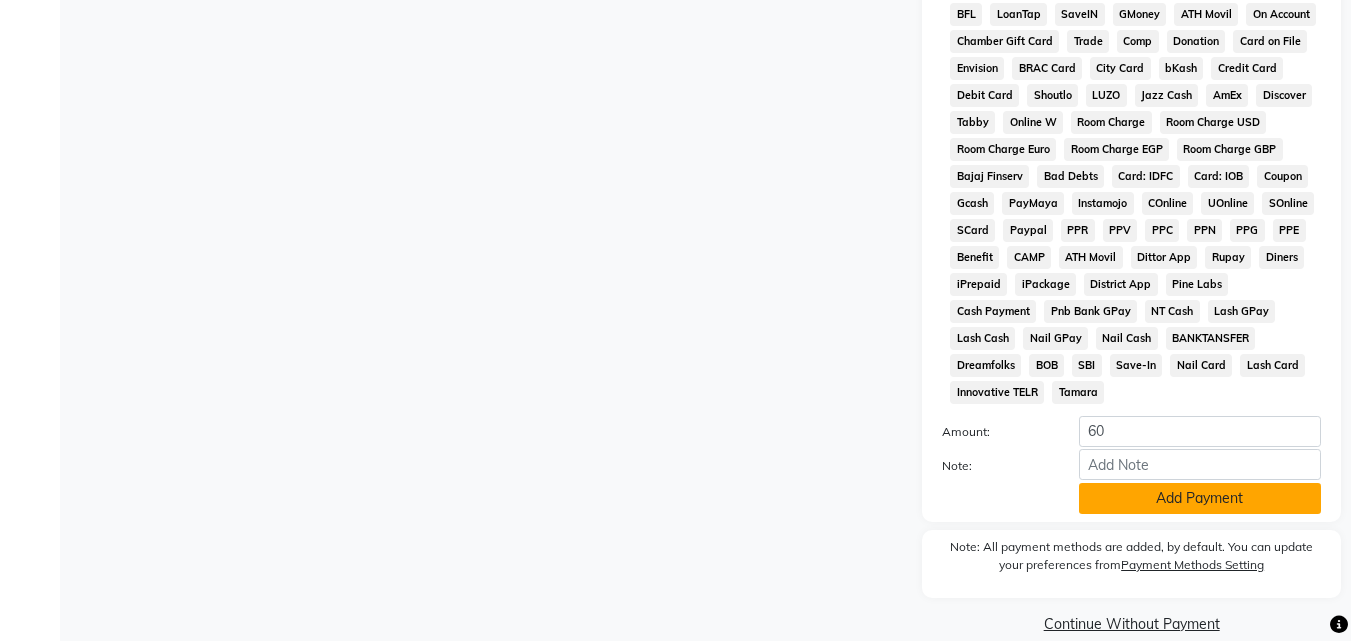 click on "Add Payment" 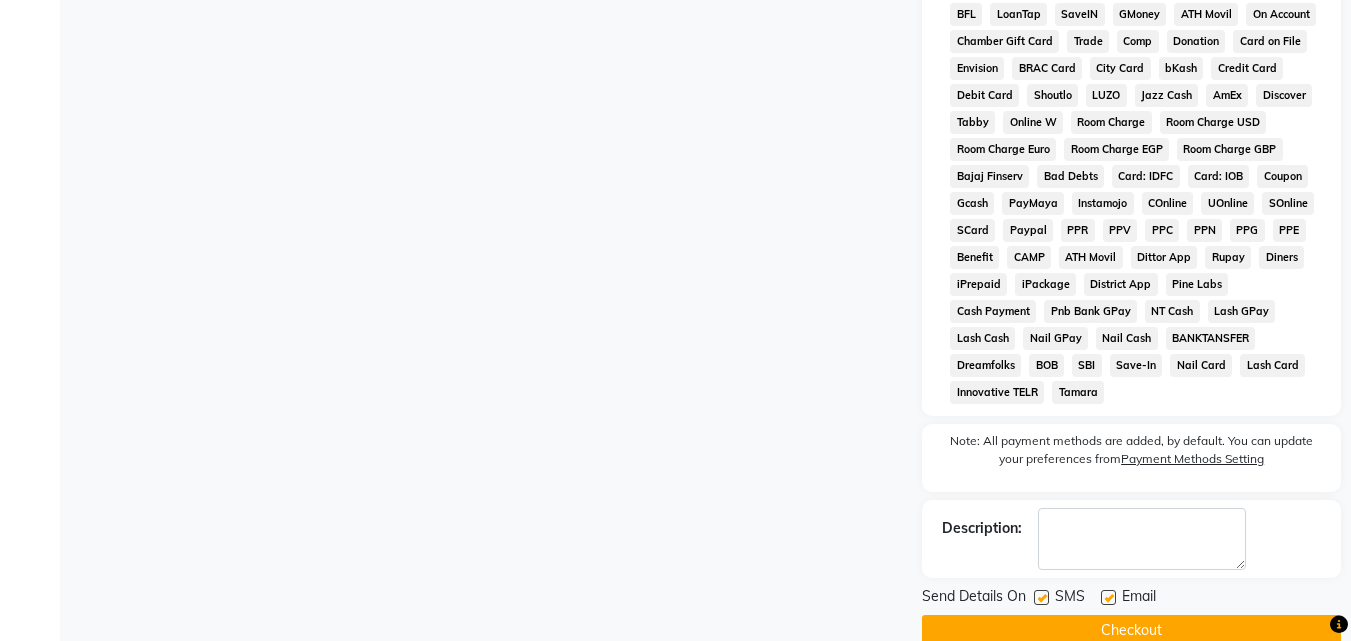 scroll, scrollTop: 895, scrollLeft: 0, axis: vertical 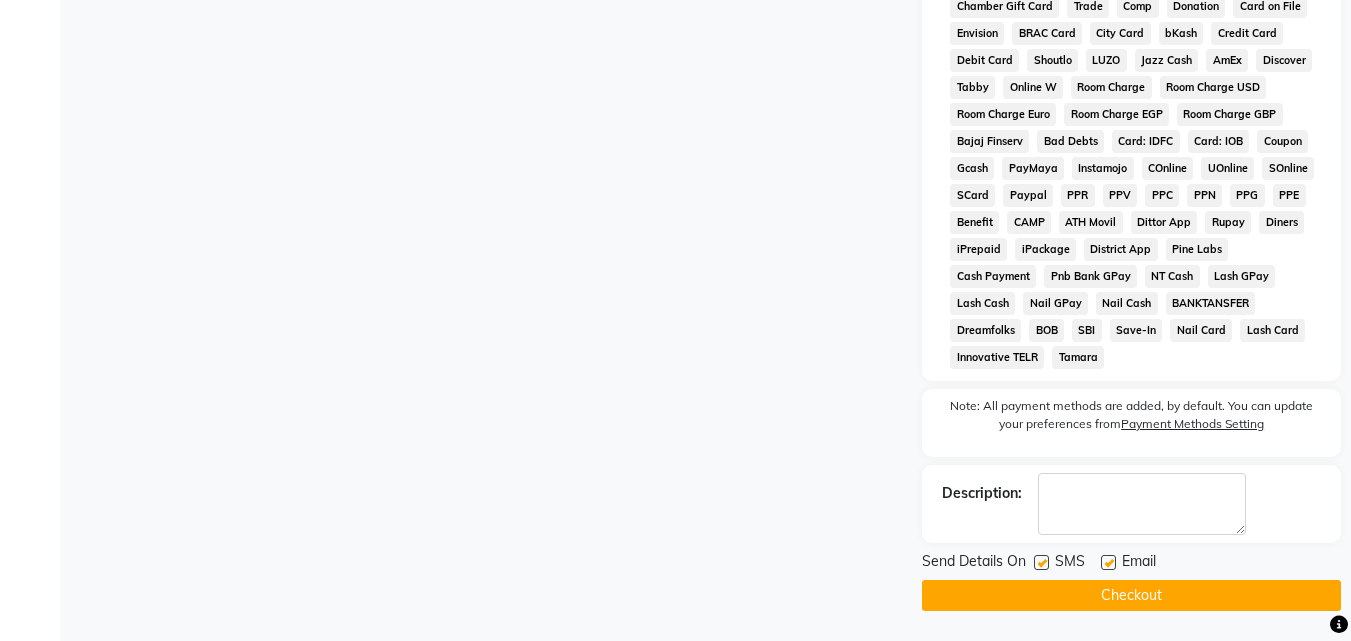 click on "SMS" 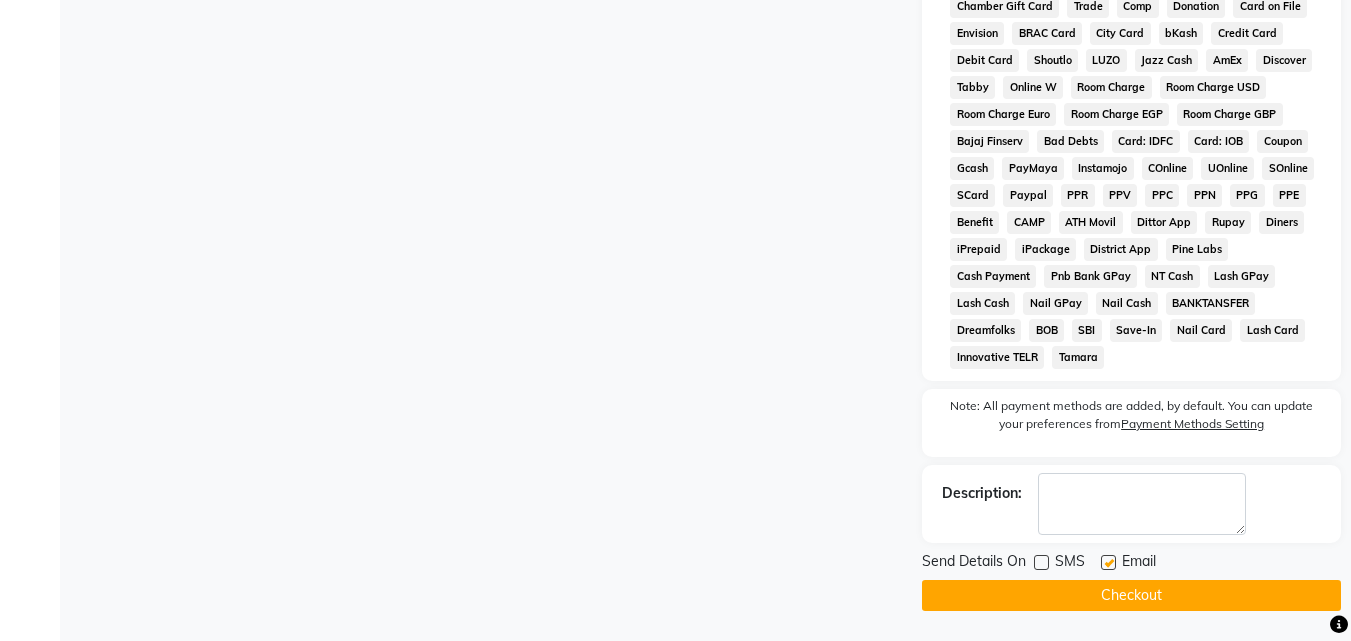 click 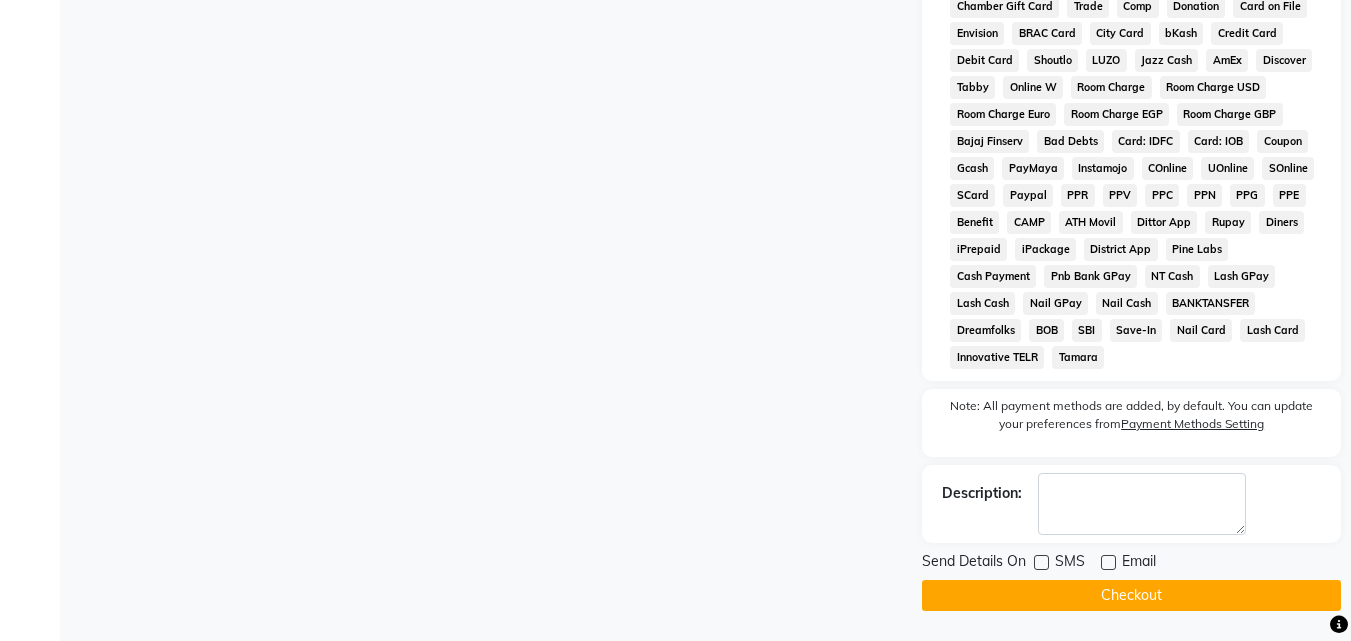click on "Checkout" 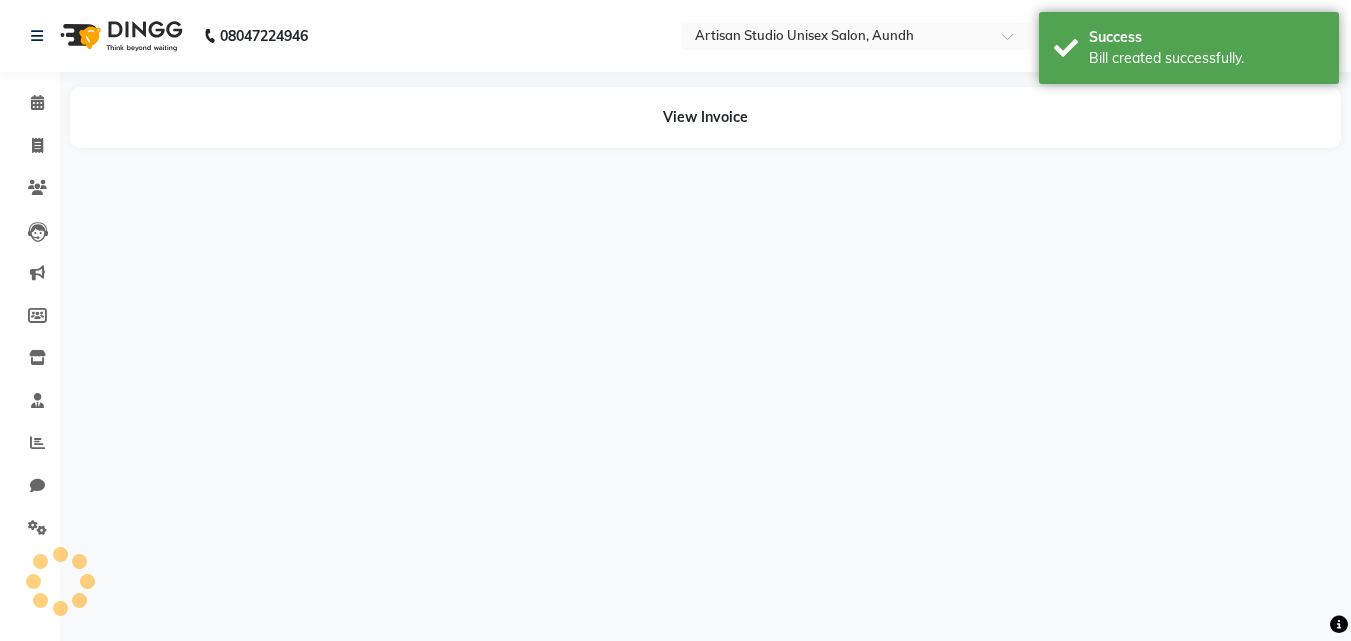 scroll, scrollTop: 0, scrollLeft: 0, axis: both 